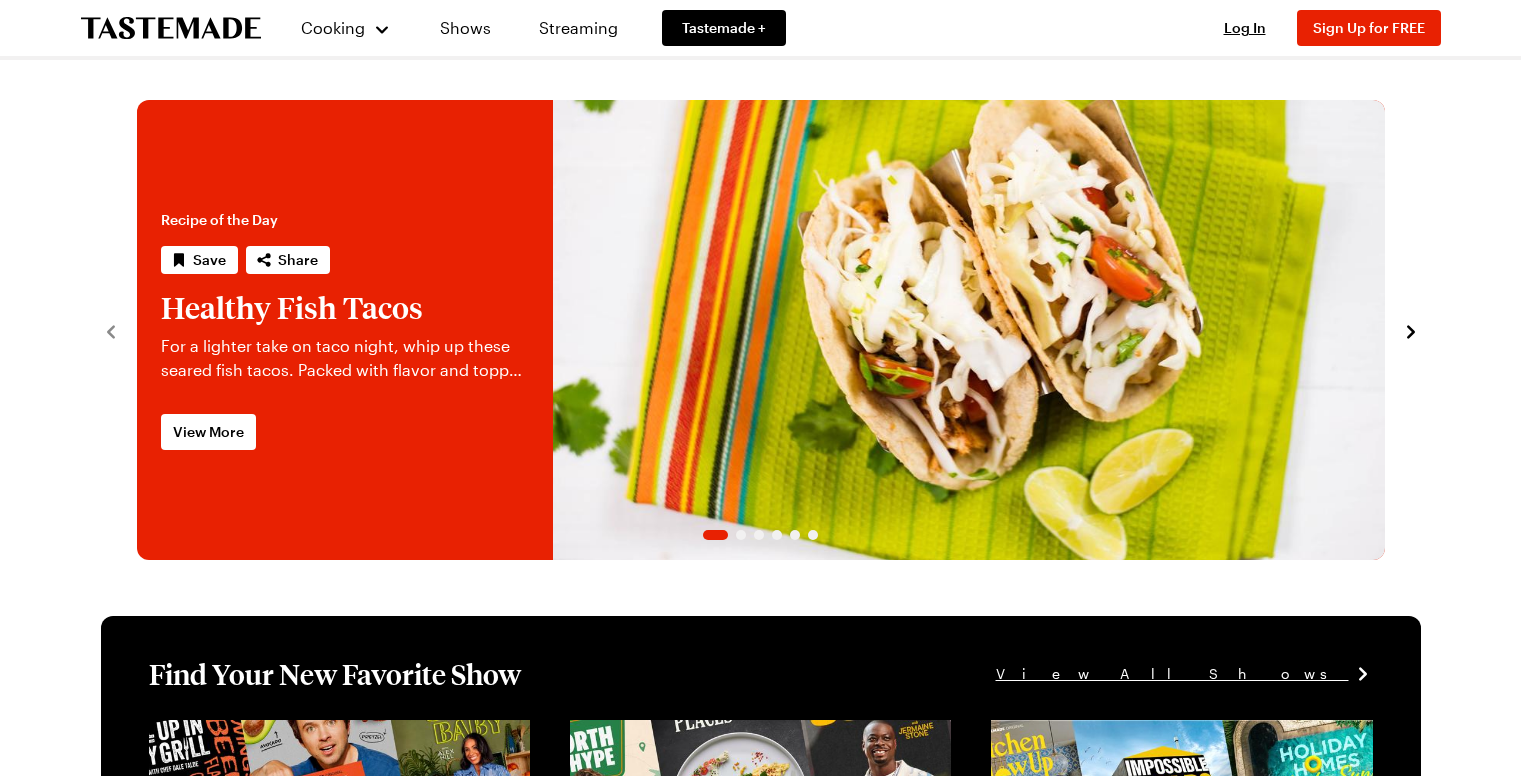scroll, scrollTop: 0, scrollLeft: 0, axis: both 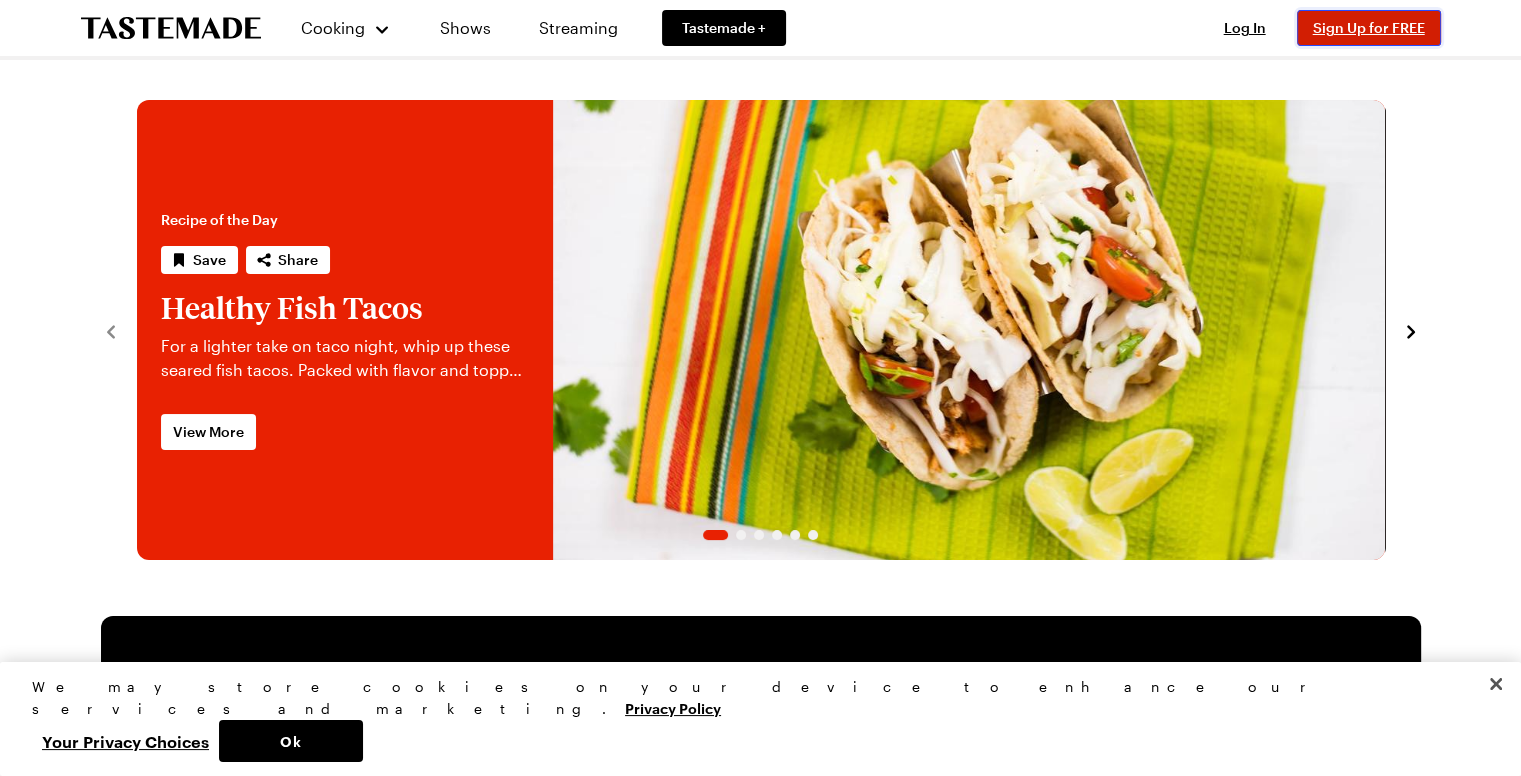 click on "Sign Up for FREE" at bounding box center [1369, 27] 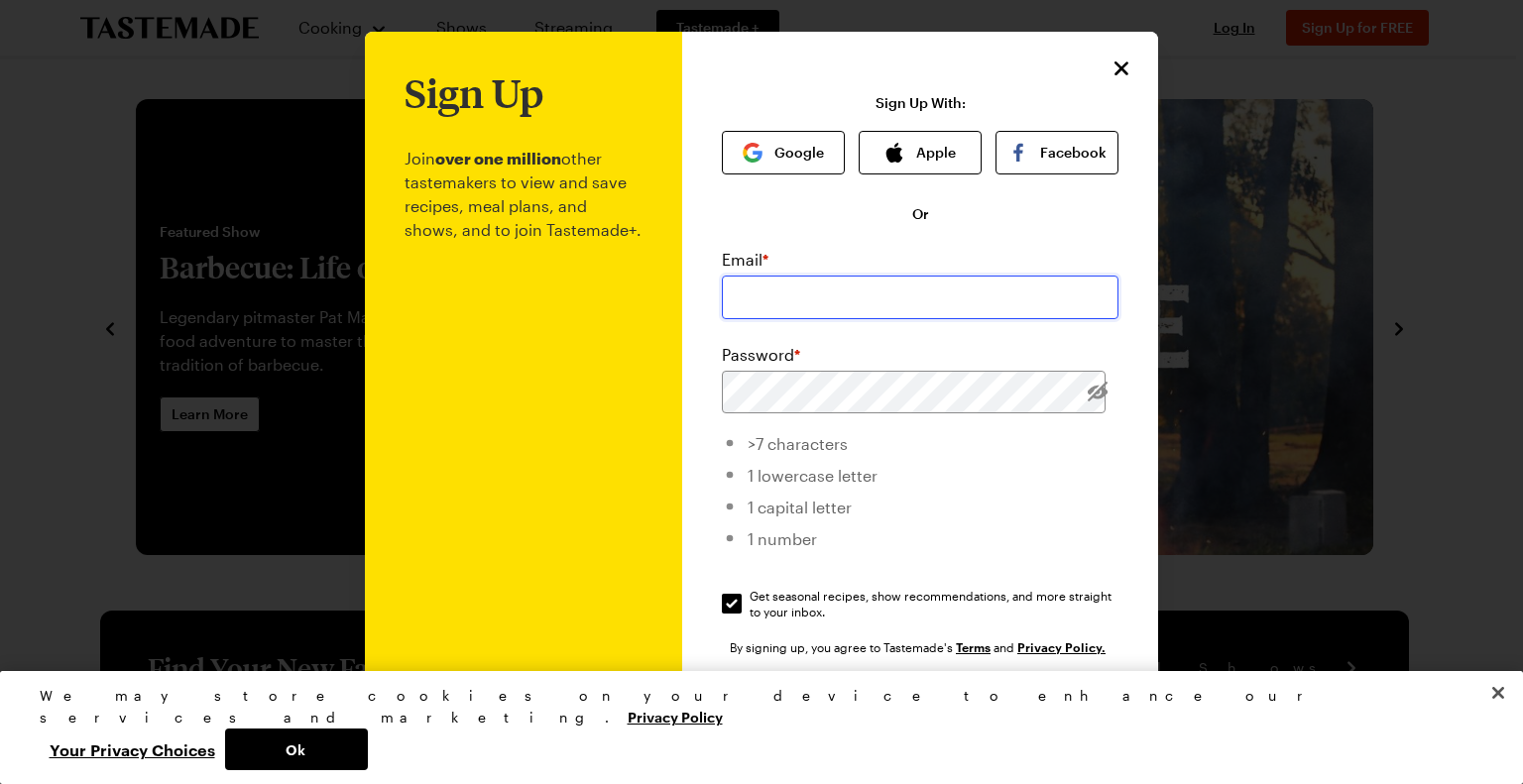 click at bounding box center [920, 297] 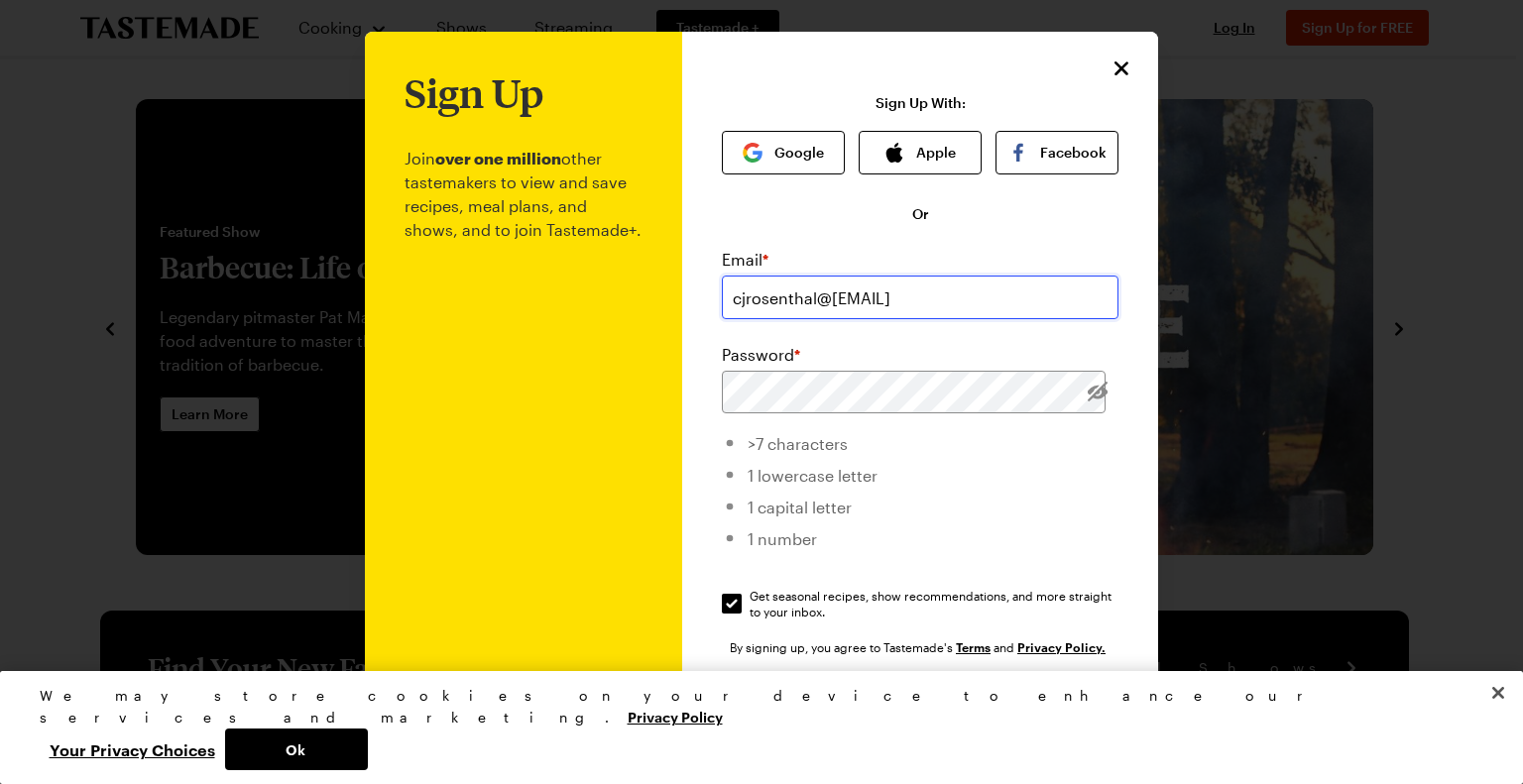 type on "cjrosenthal@[EMAIL]" 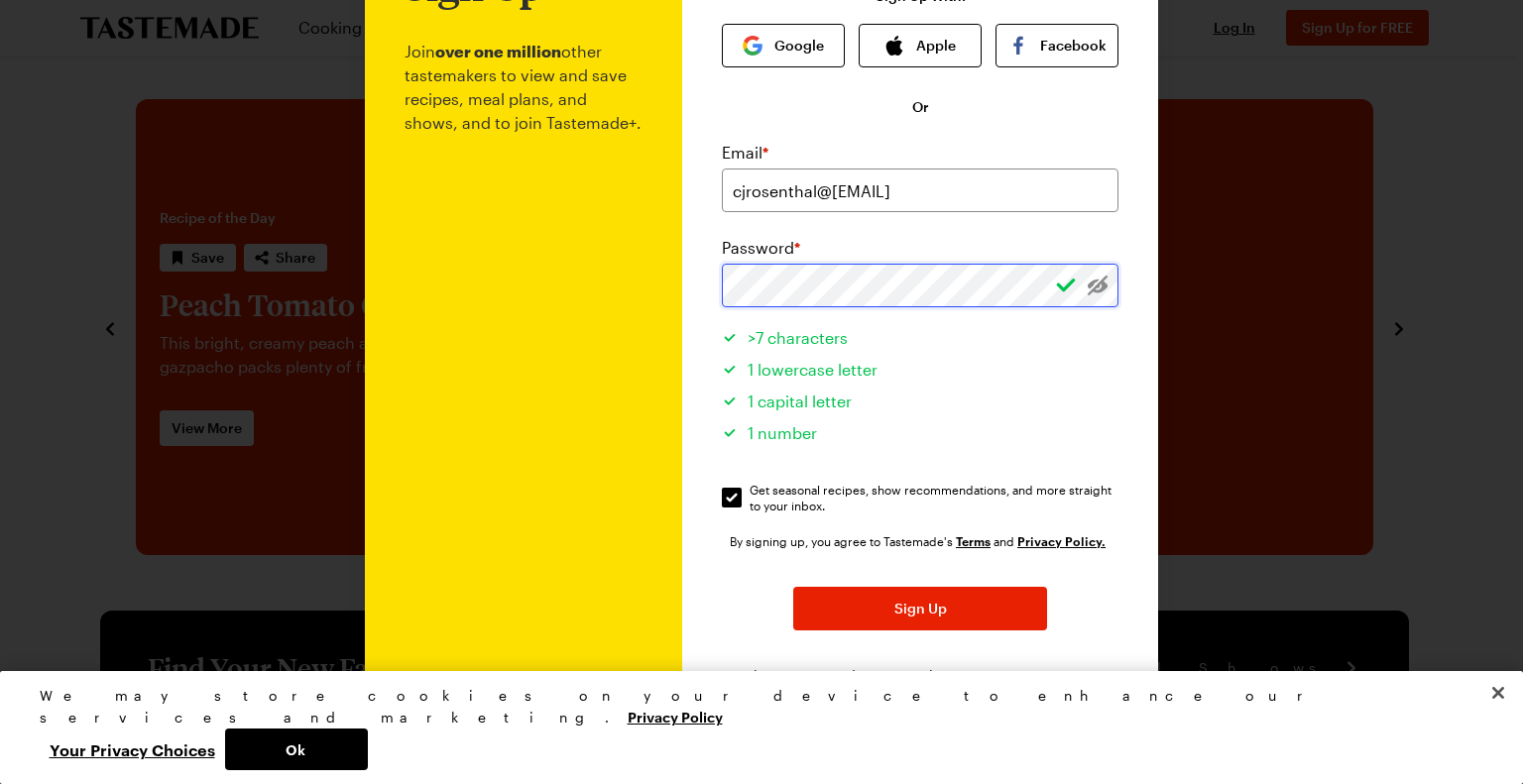 scroll, scrollTop: 109, scrollLeft: 0, axis: vertical 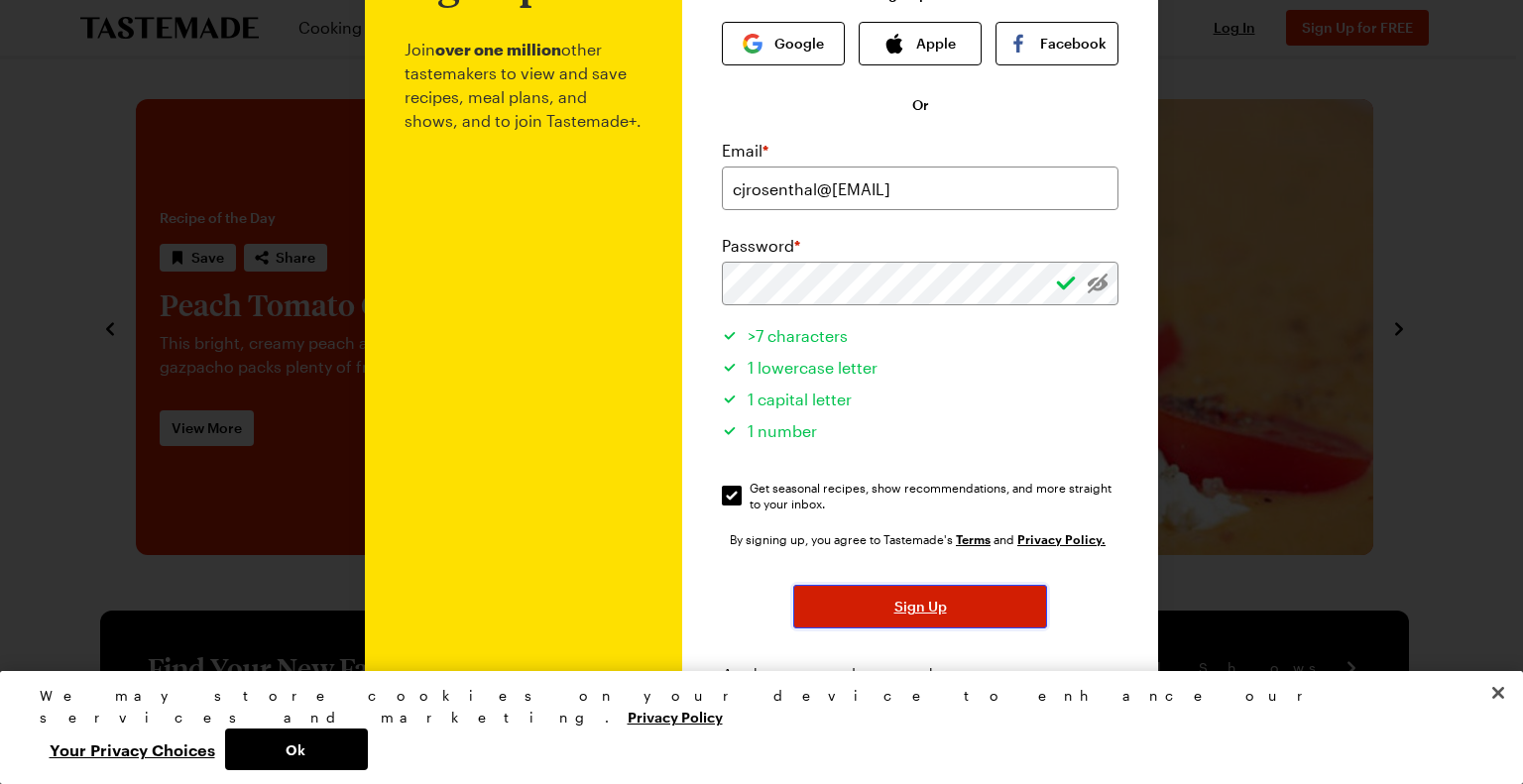 click on "Sign Up" at bounding box center [920, 607] 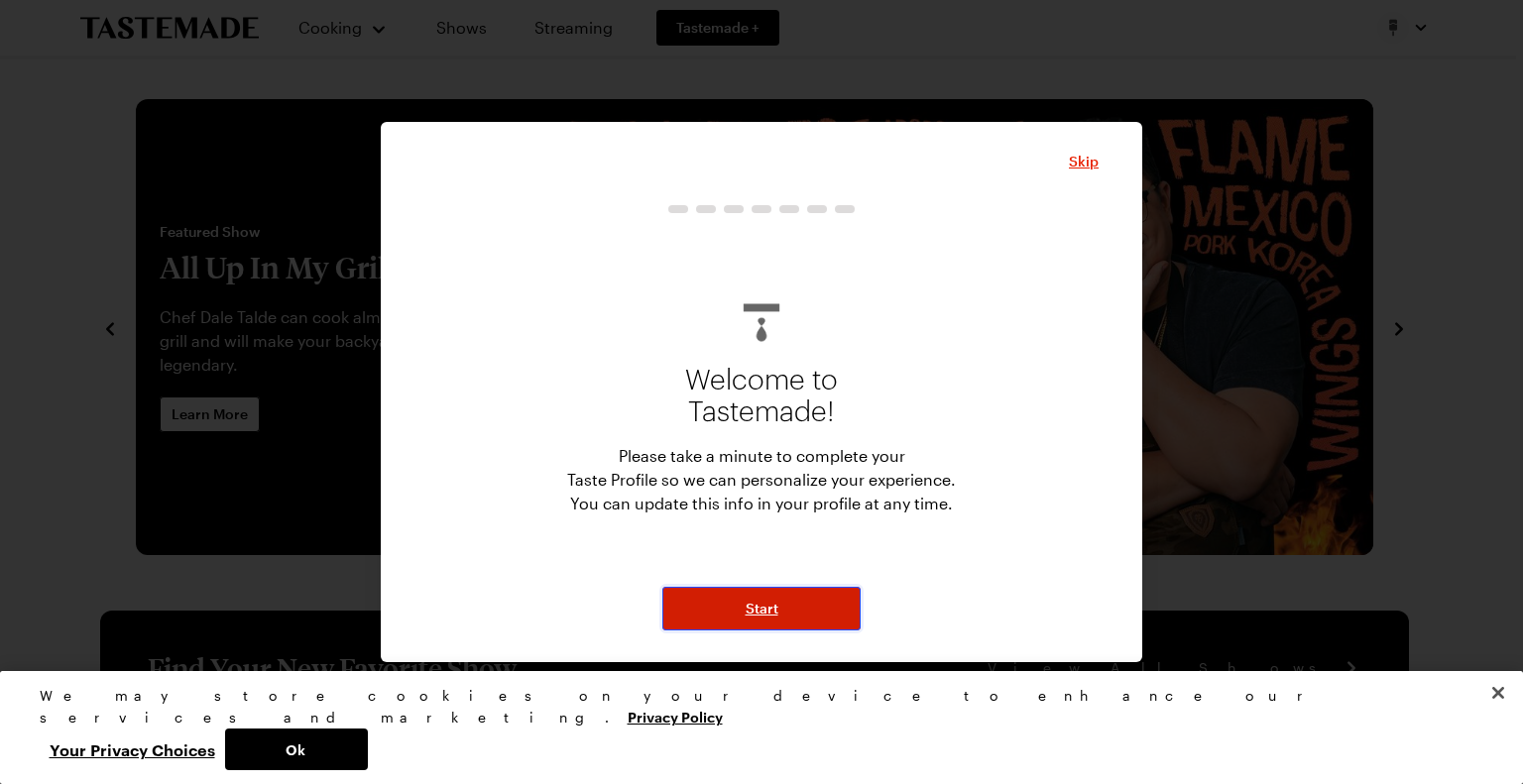 click on "Start" at bounding box center [762, 609] 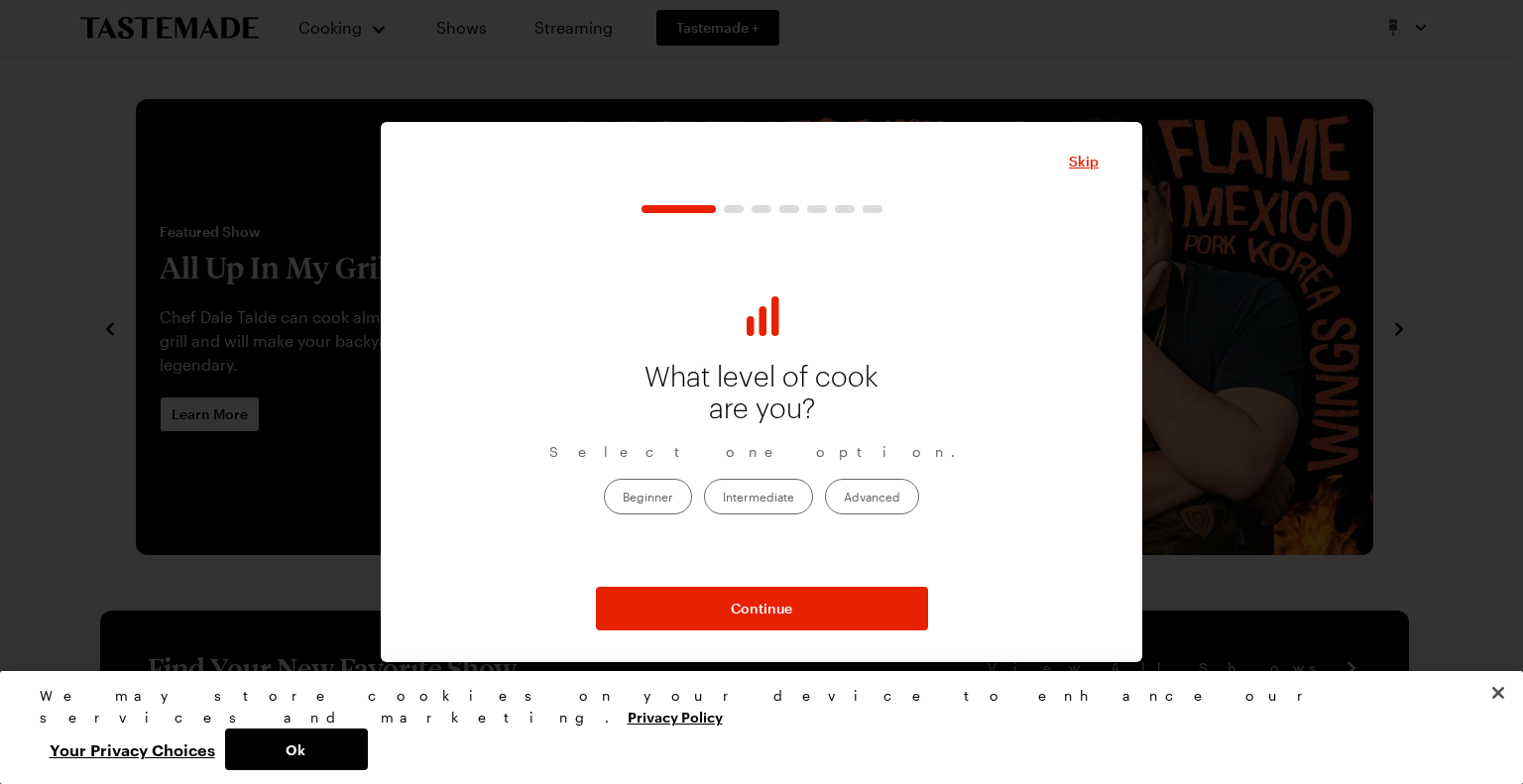 click on "Intermediate" at bounding box center (759, 497) 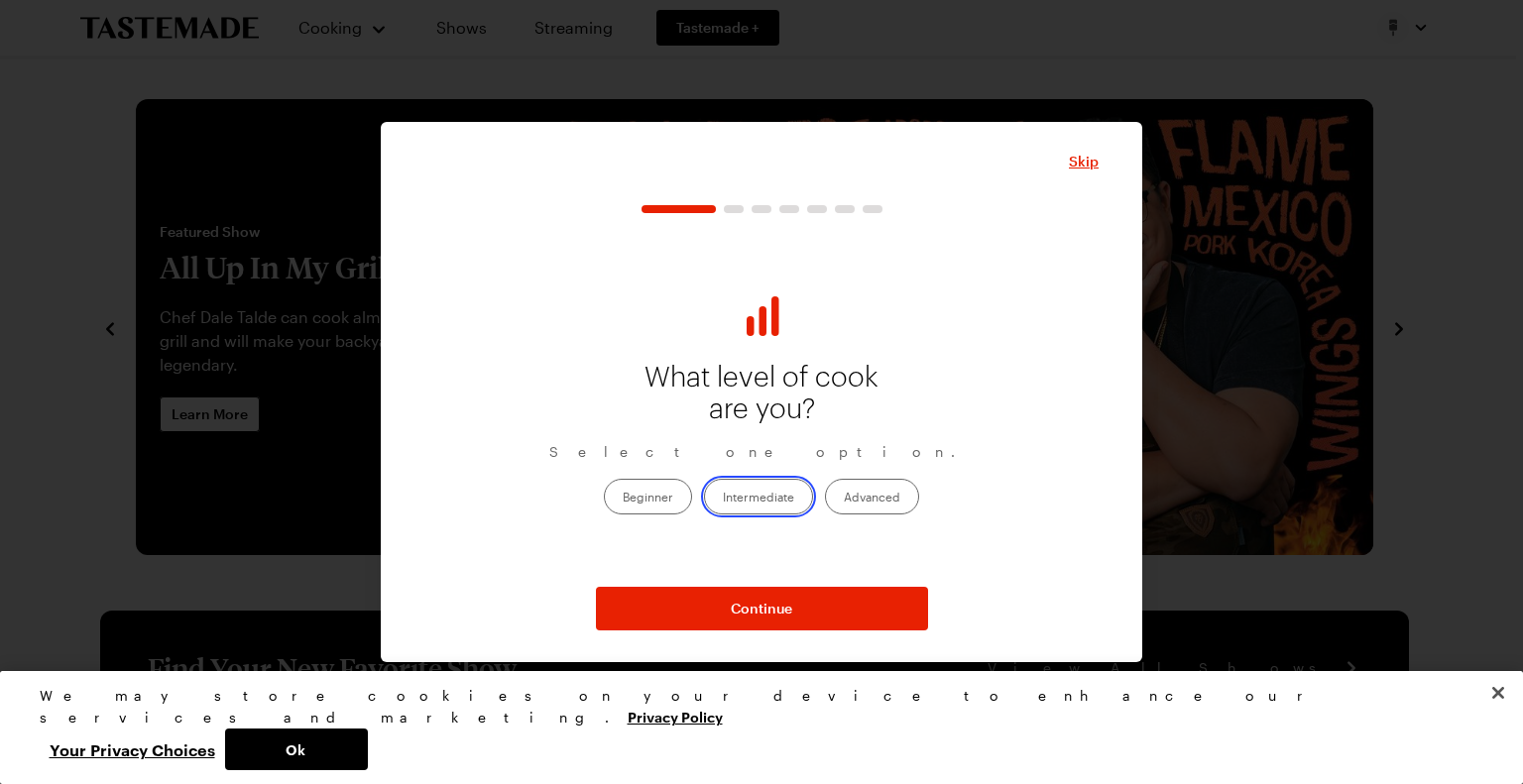 click on "Intermediate" at bounding box center [723, 498] 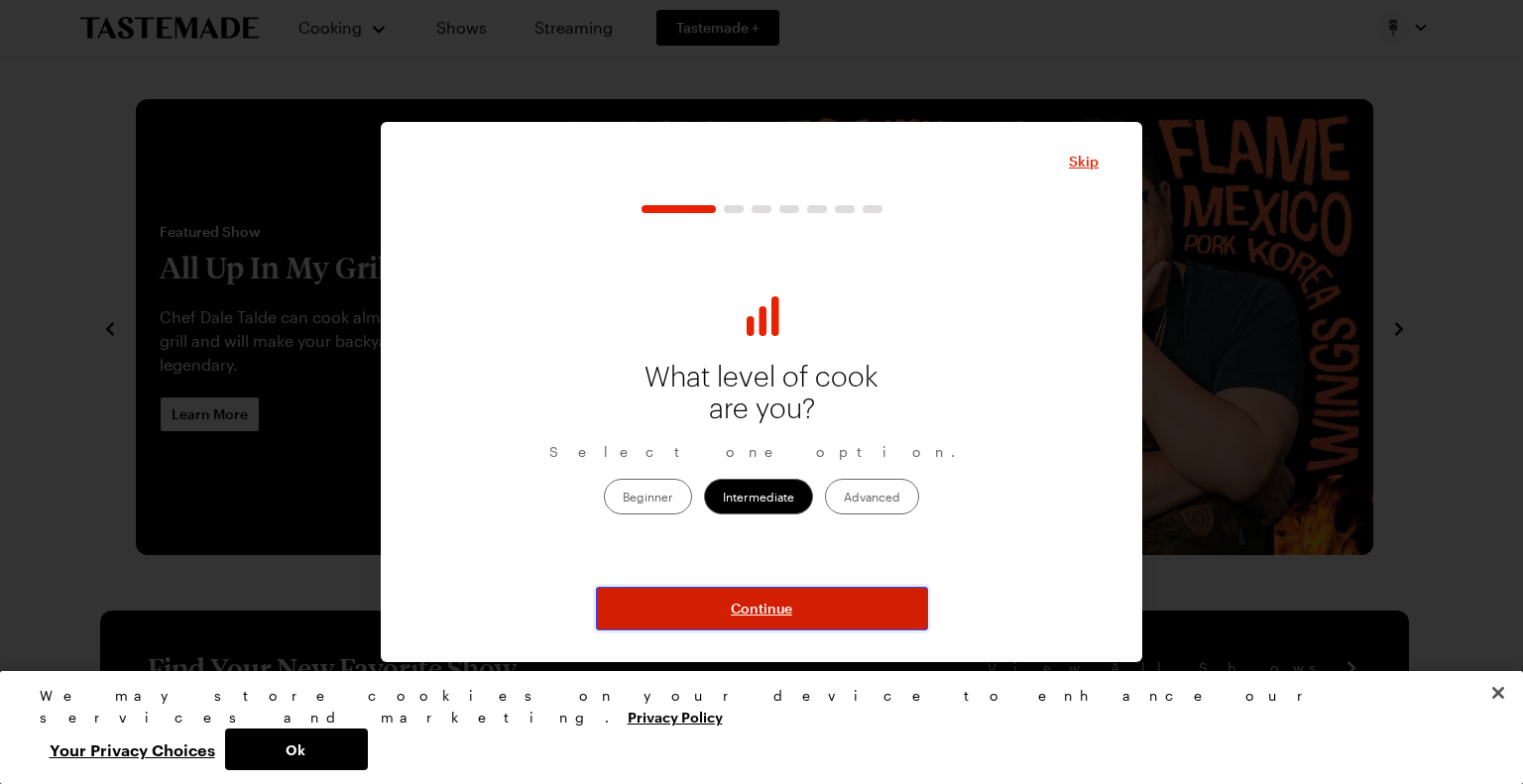 click on "Continue" at bounding box center (762, 609) 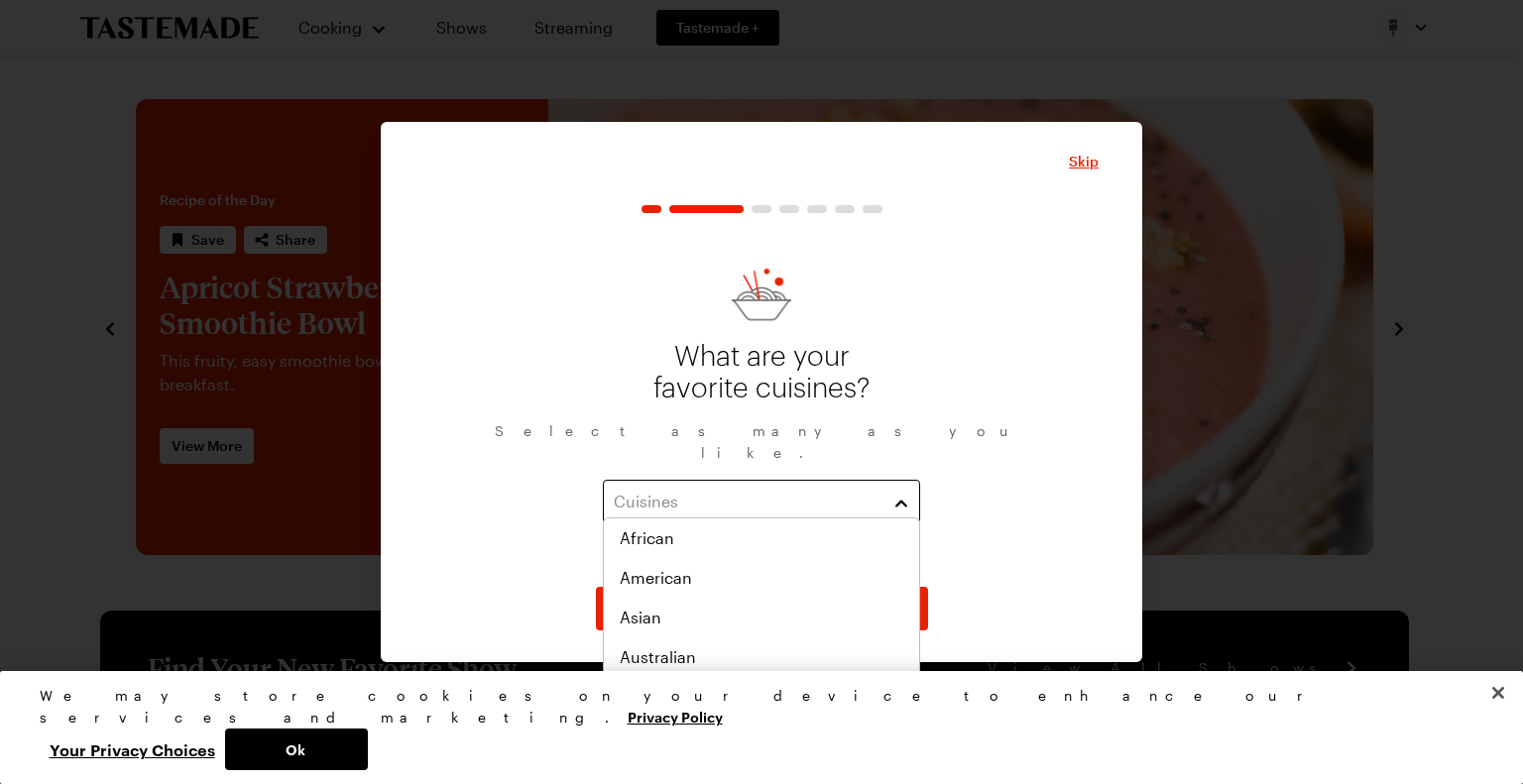 click on "Cuisines" at bounding box center [747, 502] 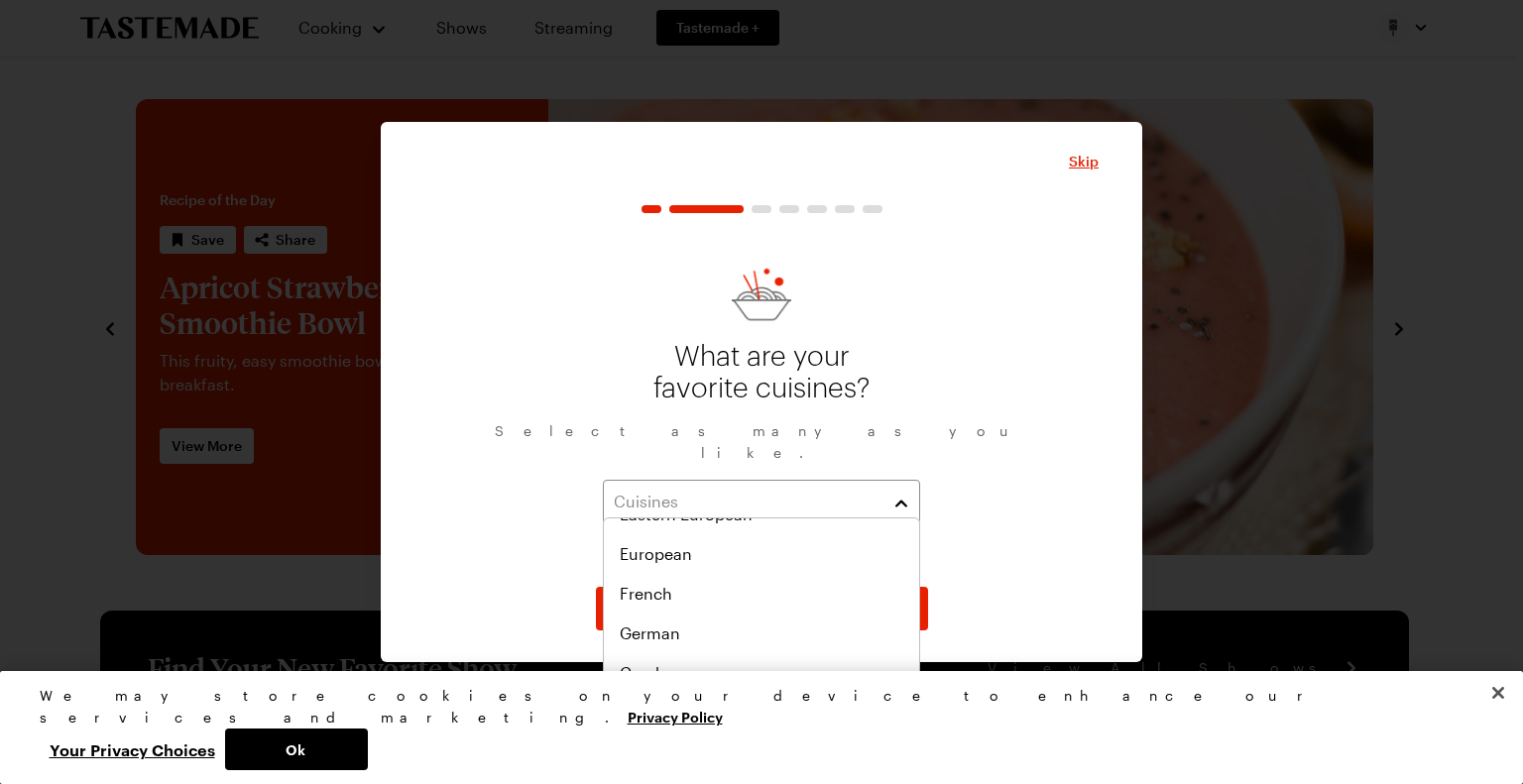scroll, scrollTop: 472, scrollLeft: 0, axis: vertical 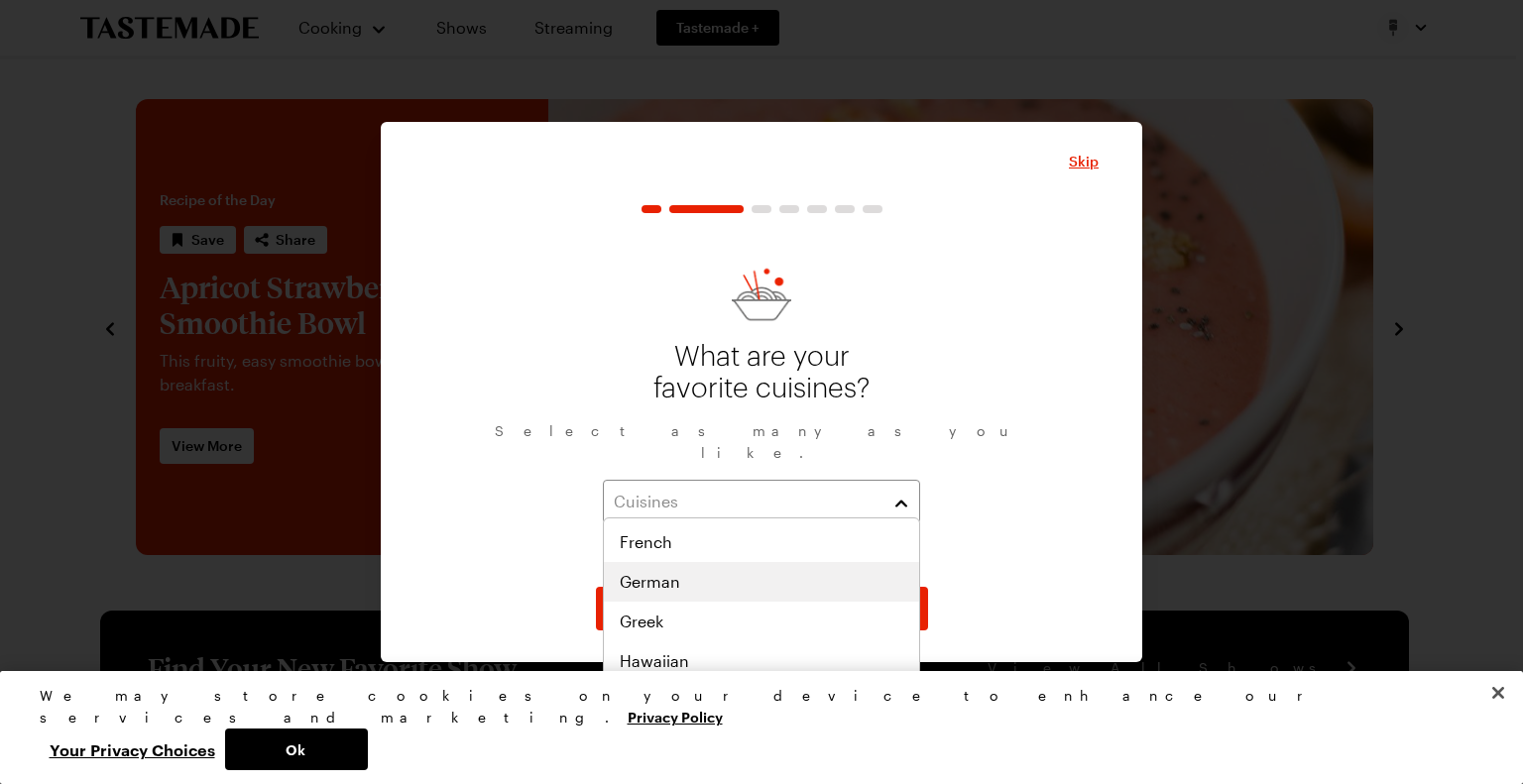 click on "German" at bounding box center [649, 582] 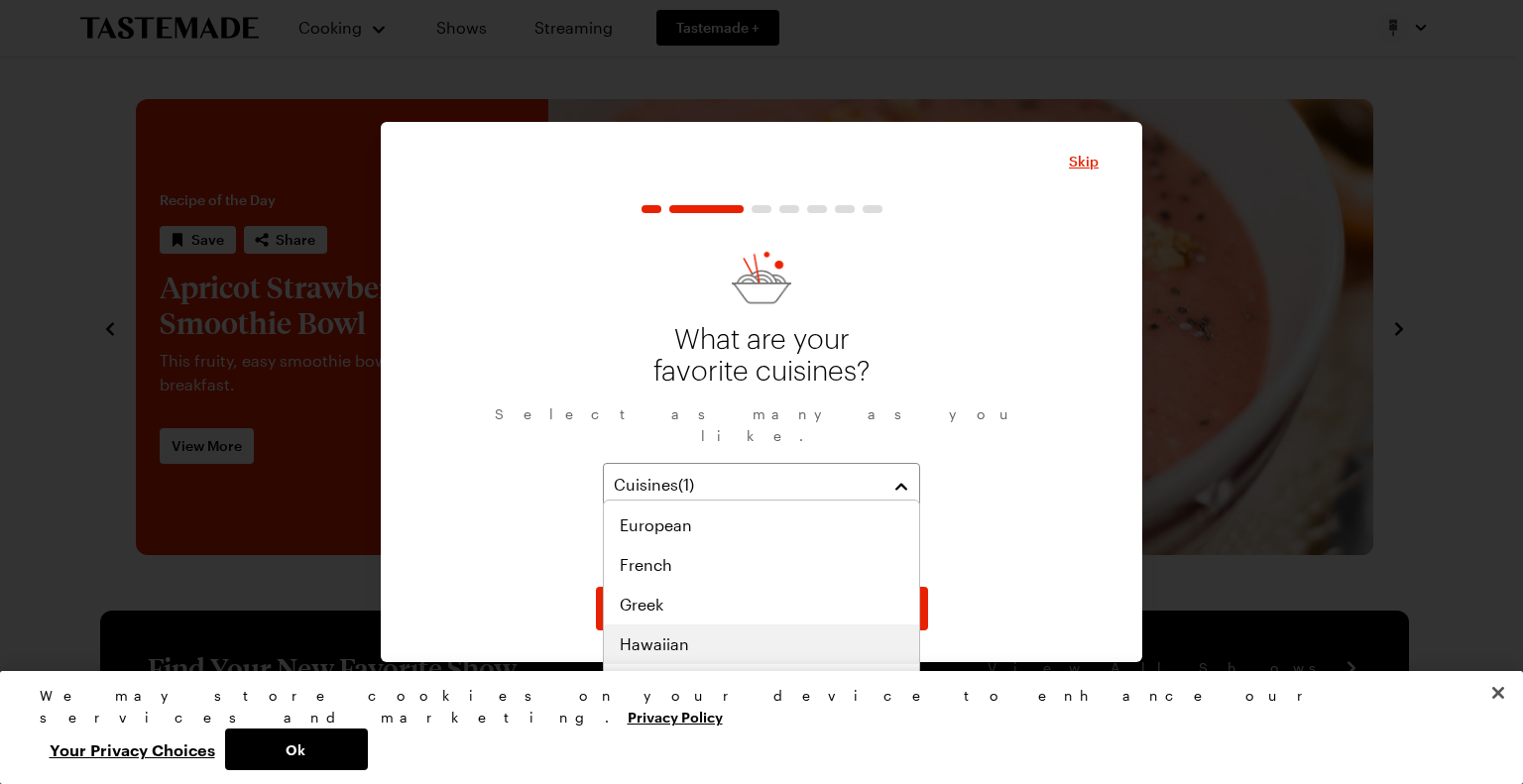 scroll, scrollTop: 512, scrollLeft: 0, axis: vertical 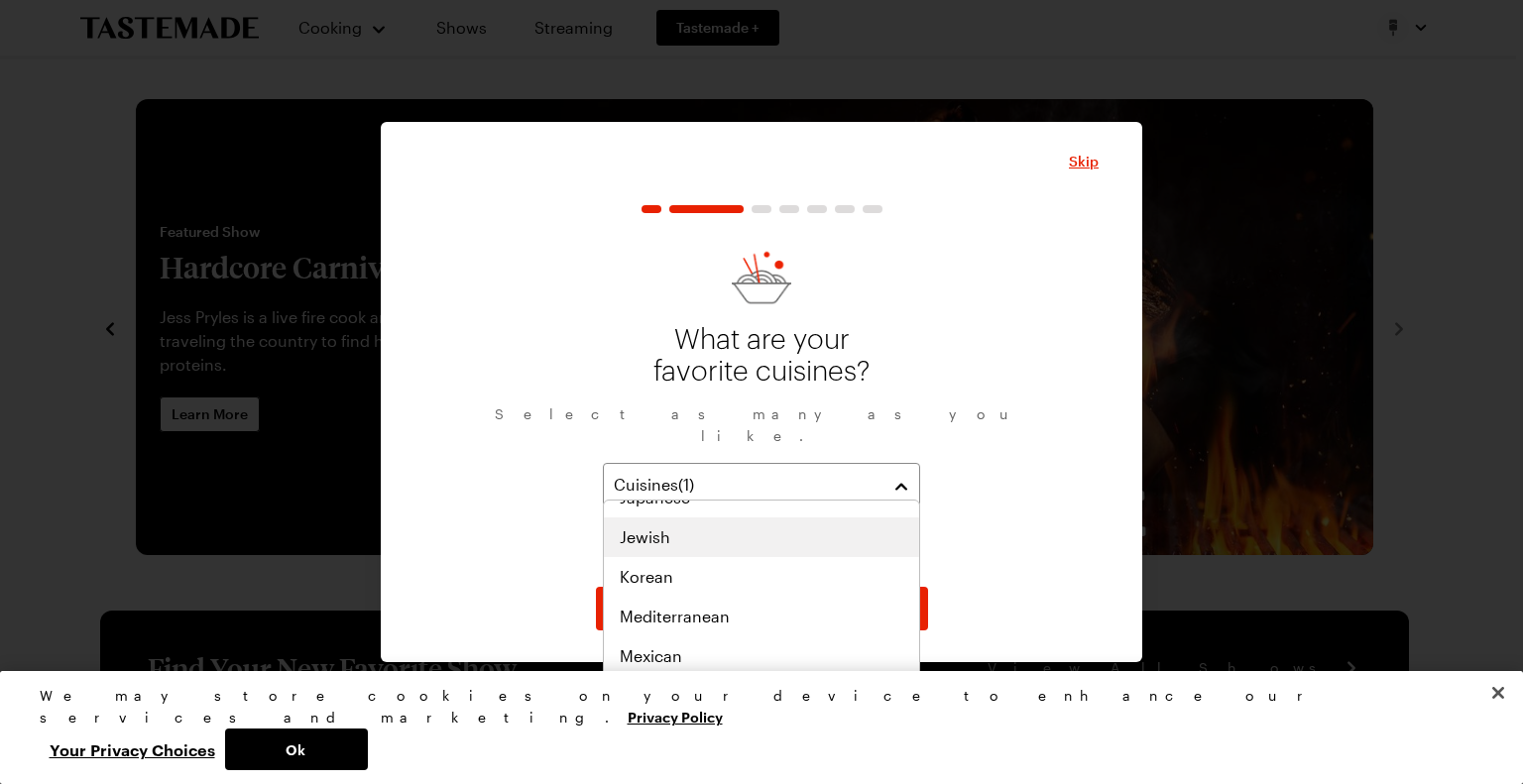 click on "Jewish" at bounding box center (762, 537) 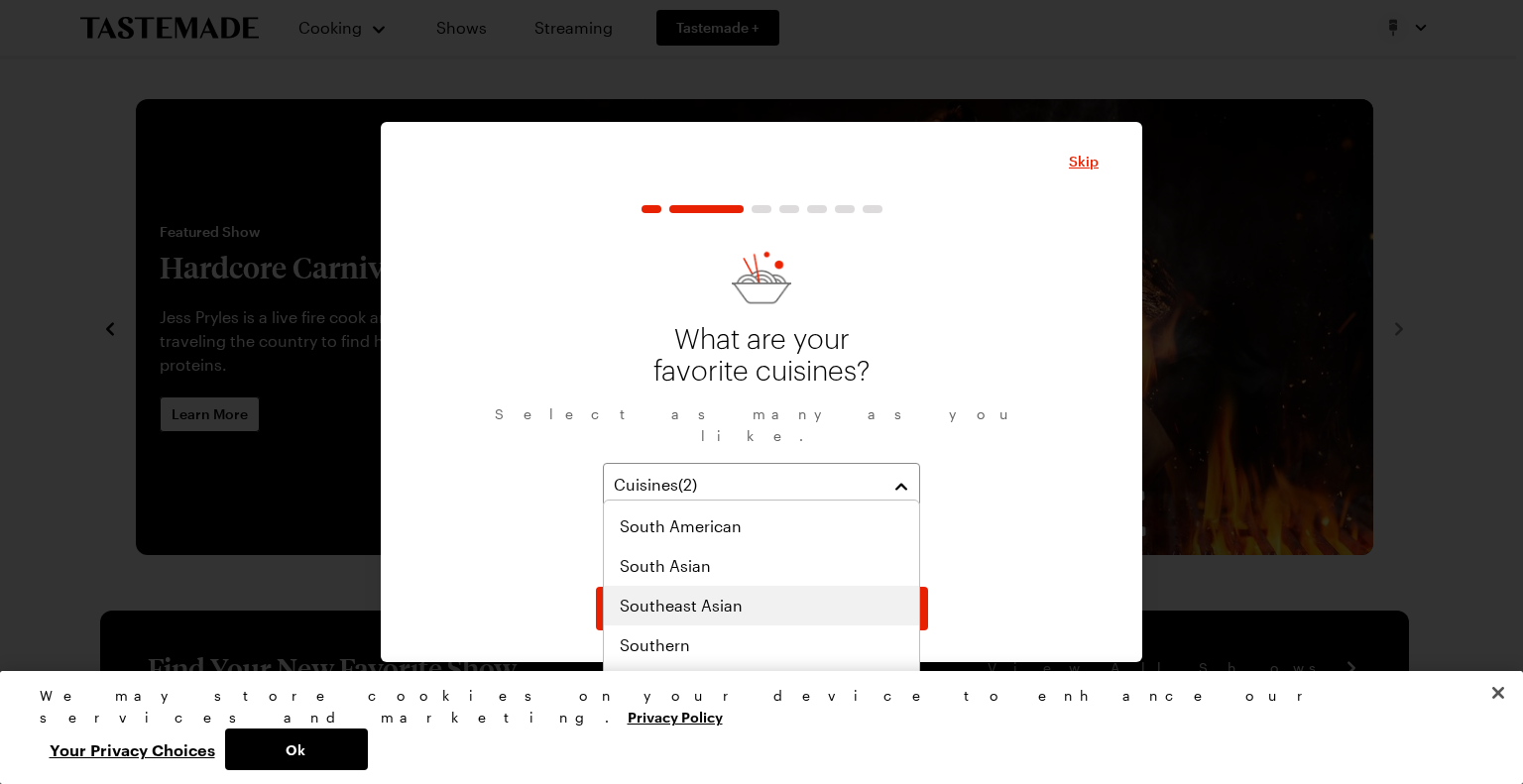 scroll, scrollTop: 1031, scrollLeft: 0, axis: vertical 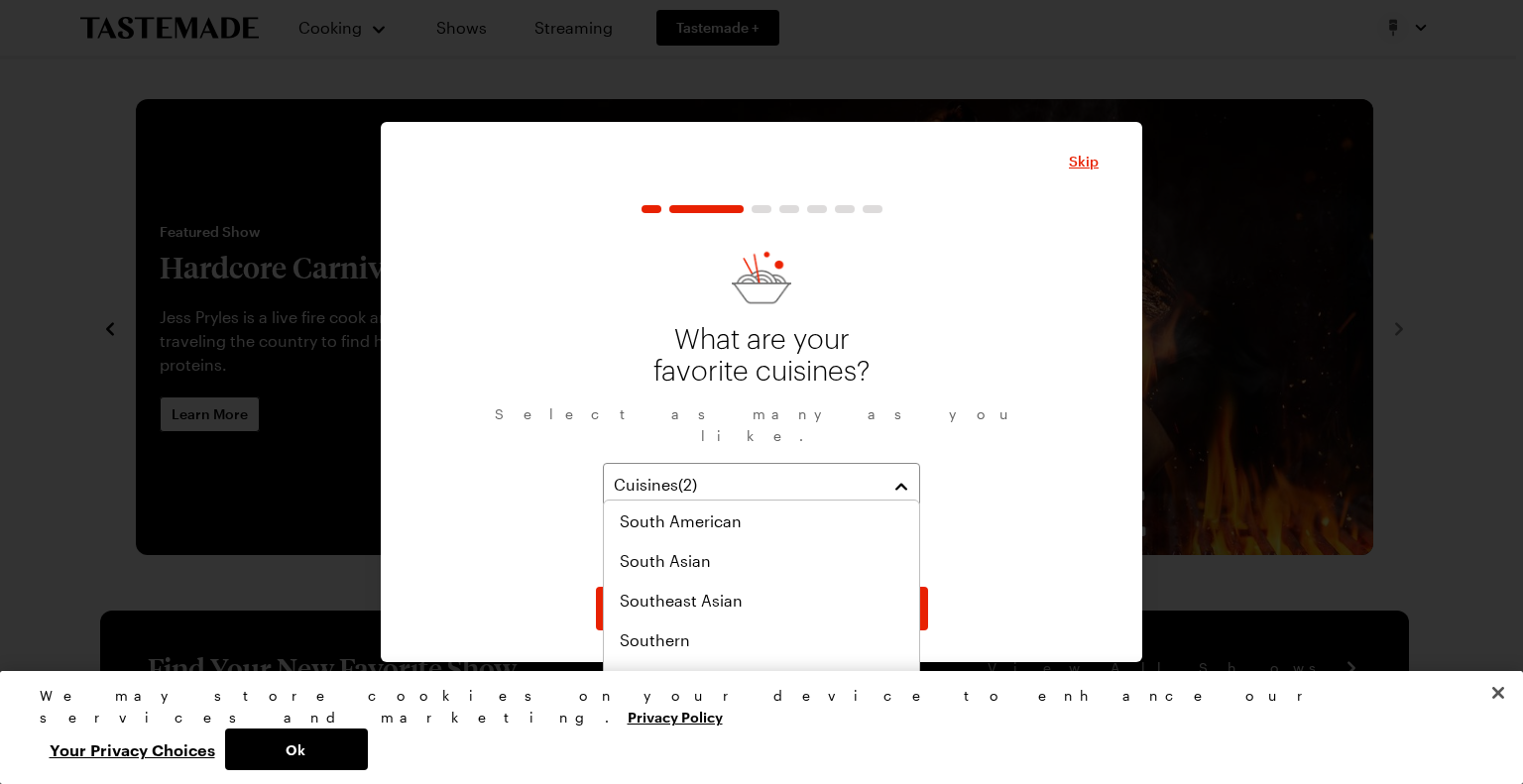 click on "What are your favorite cuisines? Select as many as you like. Cuisines  ( 2 ) German Jewish" at bounding box center [762, 399] 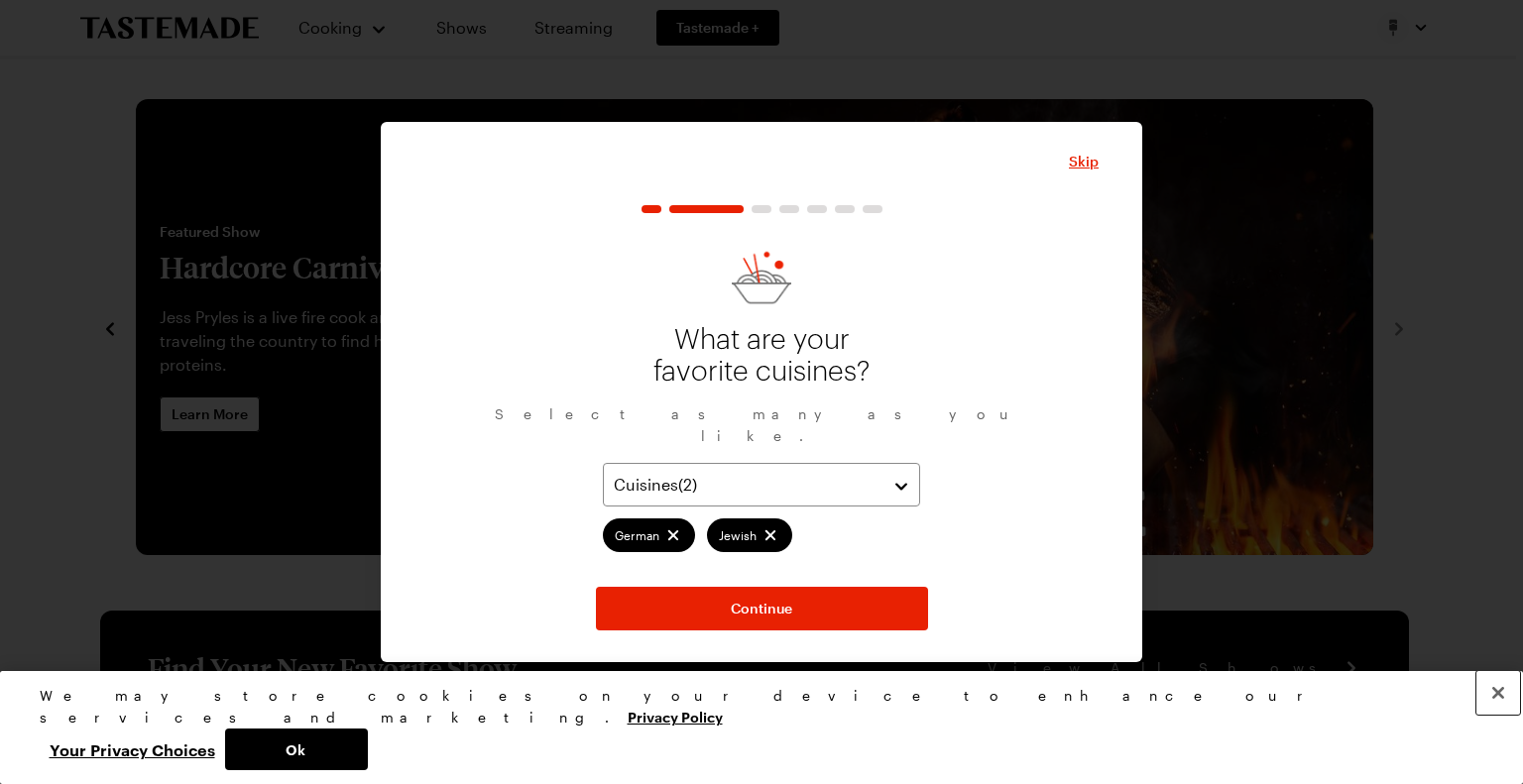 click at bounding box center (1498, 693) 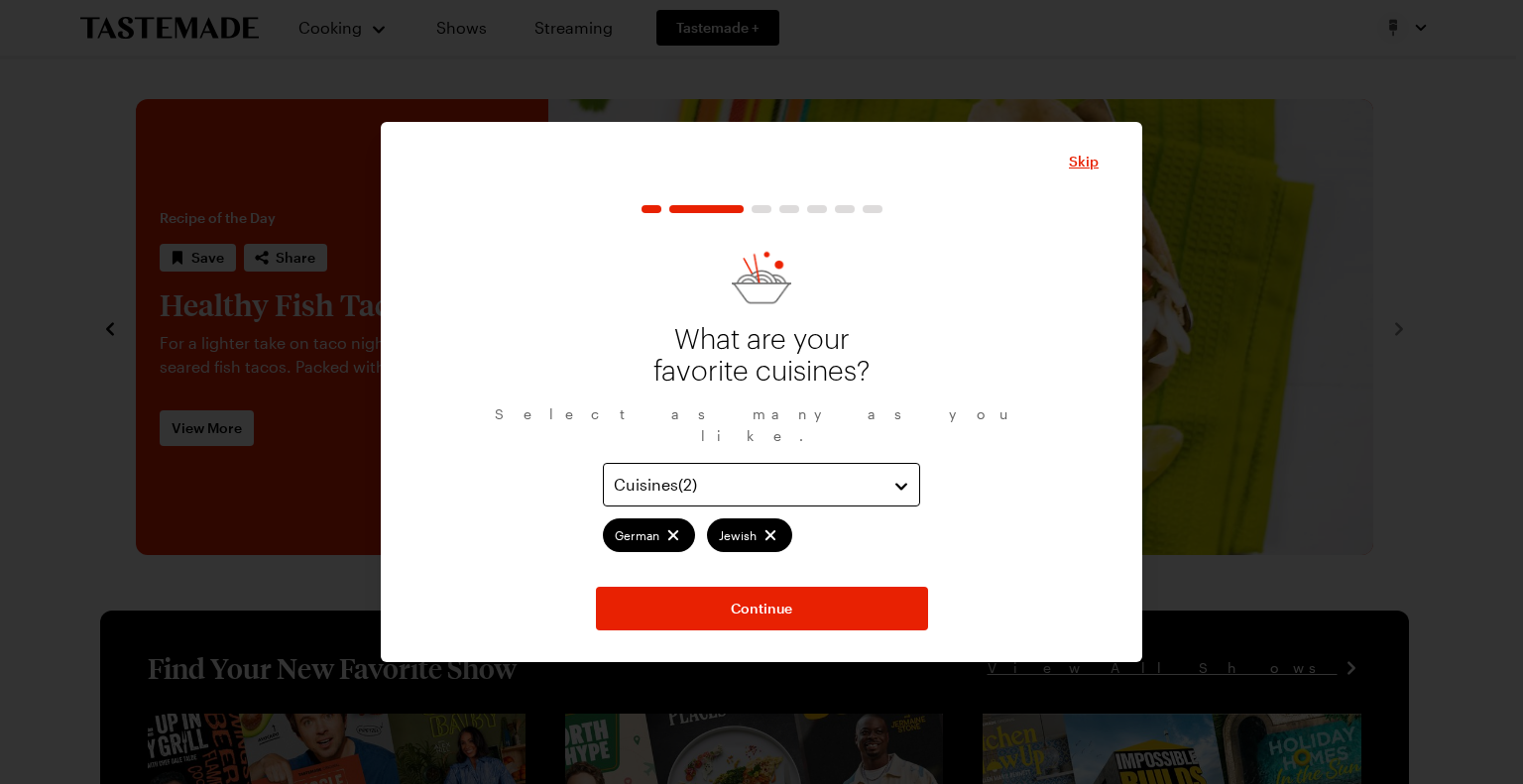 click on "Cuisines  ( 2 )" at bounding box center [762, 485] 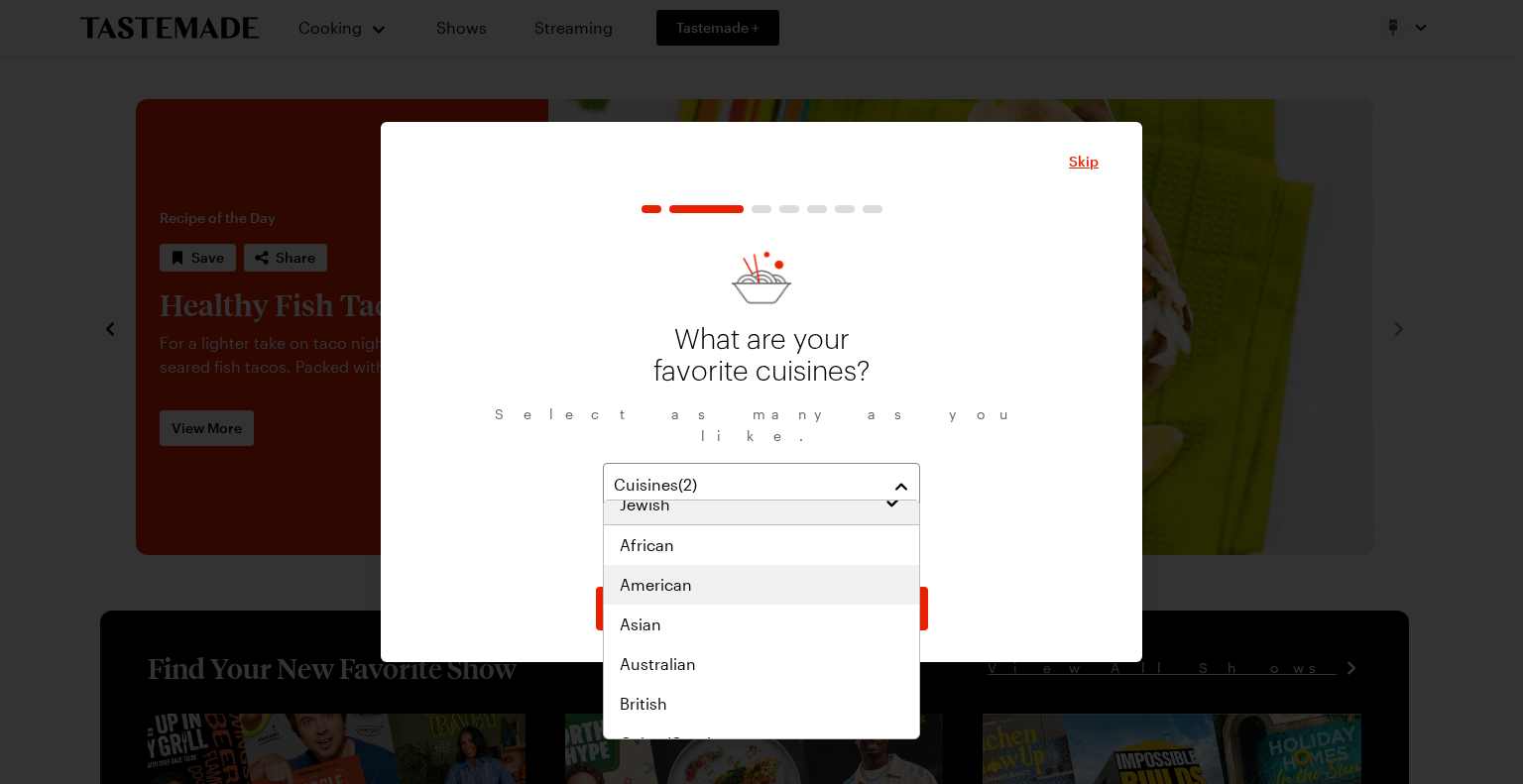 click on "American" at bounding box center [762, 585] 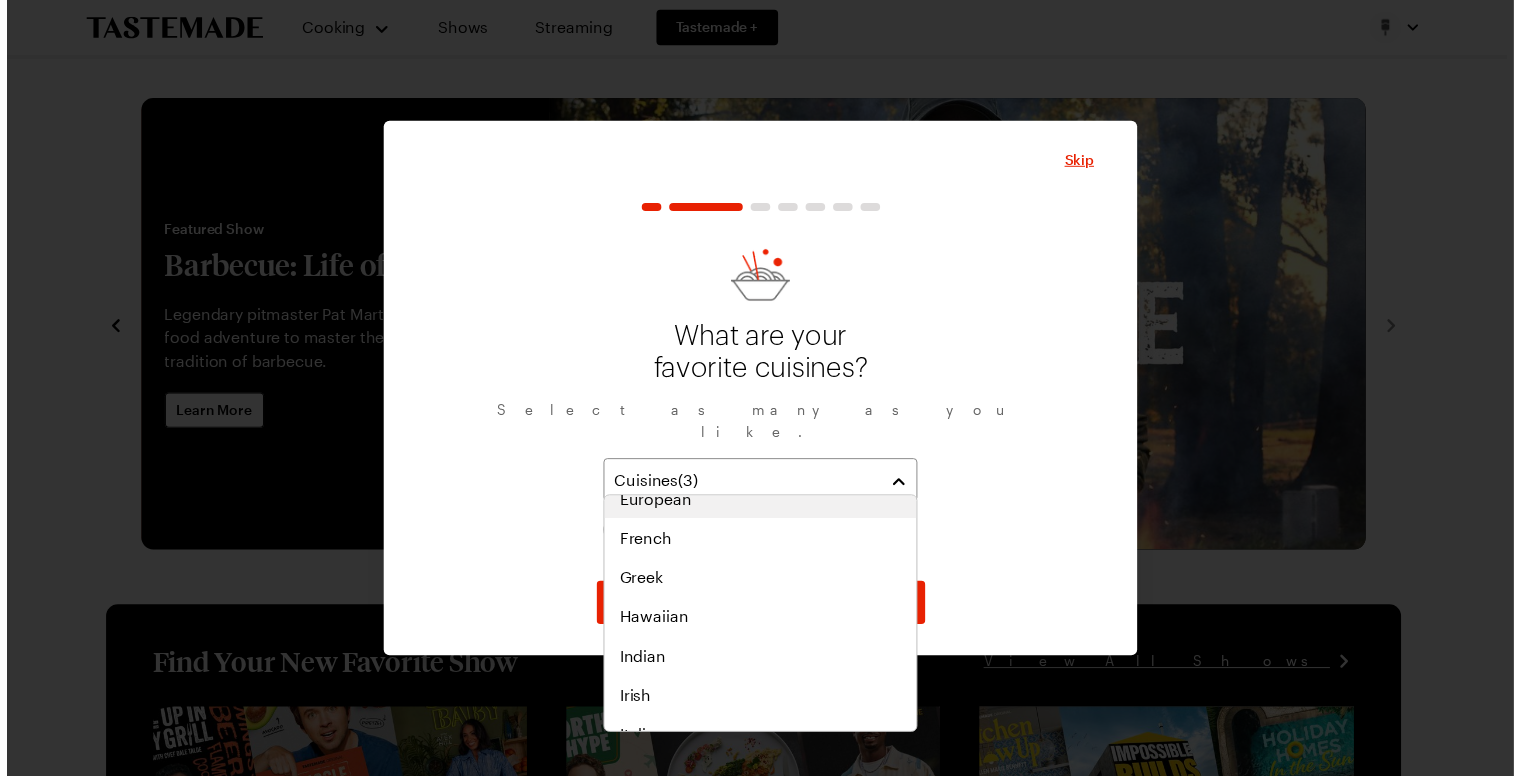 scroll, scrollTop: 568, scrollLeft: 0, axis: vertical 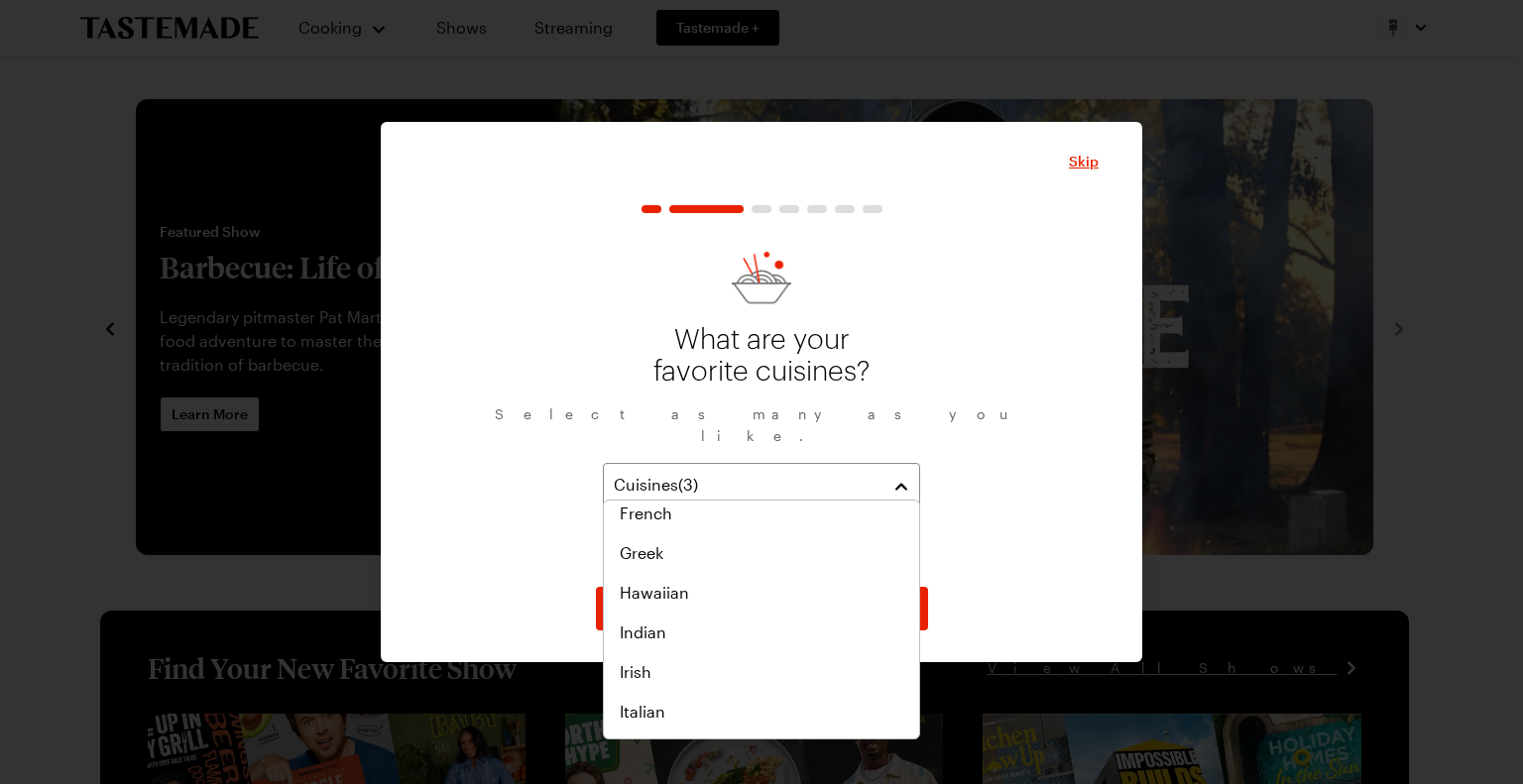 click on "Cuisines  ( 3 ) German Jewish American" at bounding box center [762, 399] 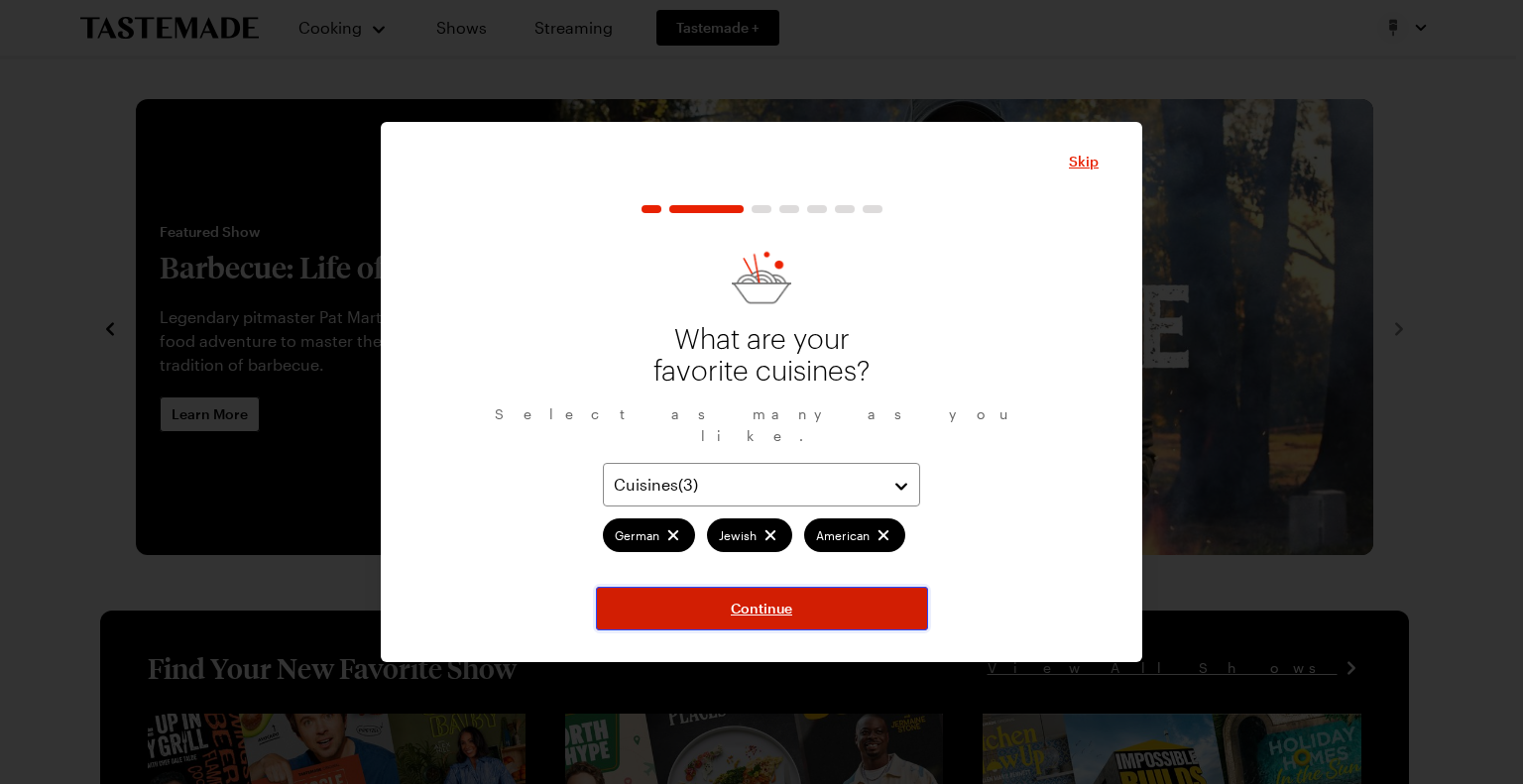 click on "Continue" at bounding box center (762, 609) 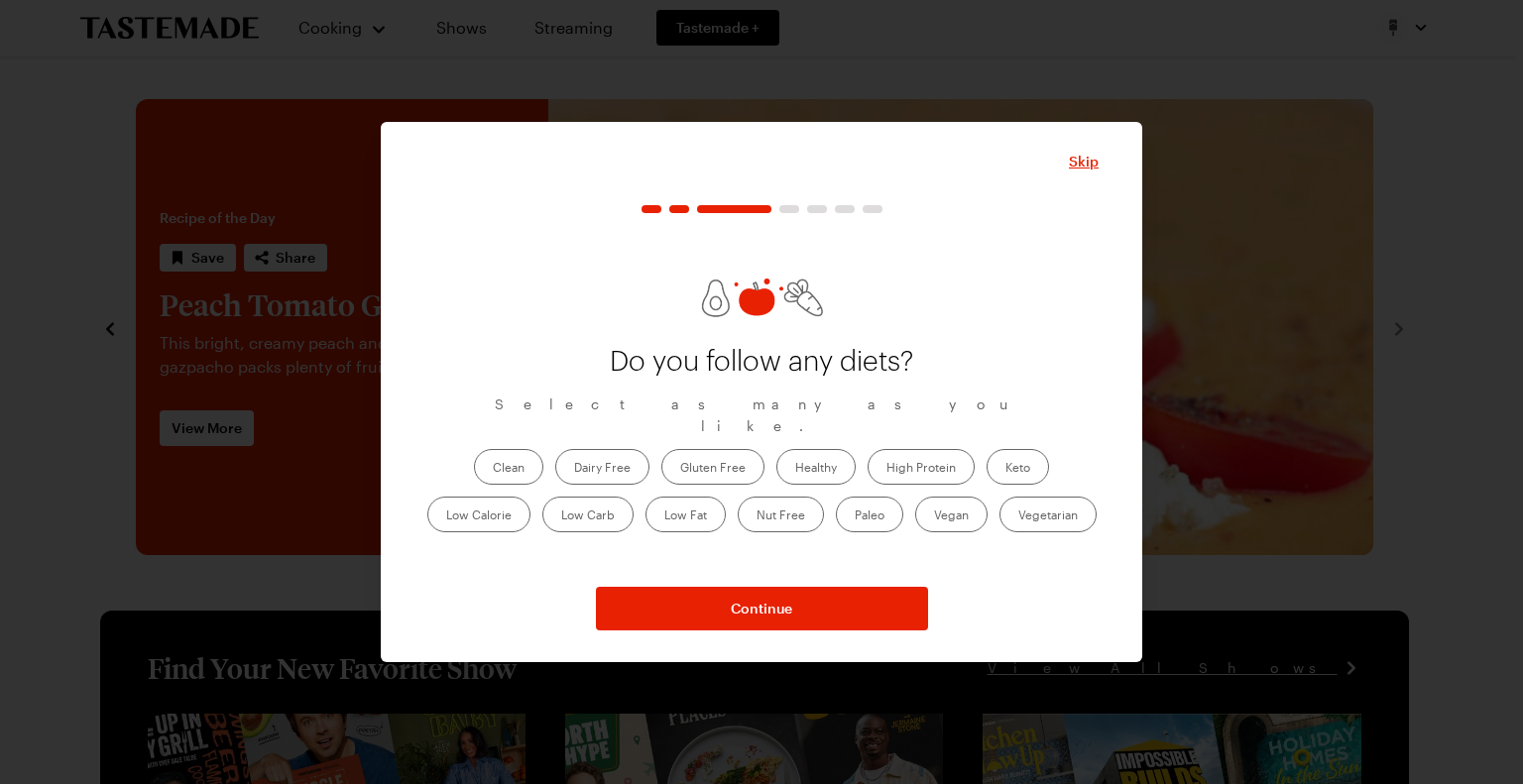 click on "Clean" at bounding box center [509, 467] 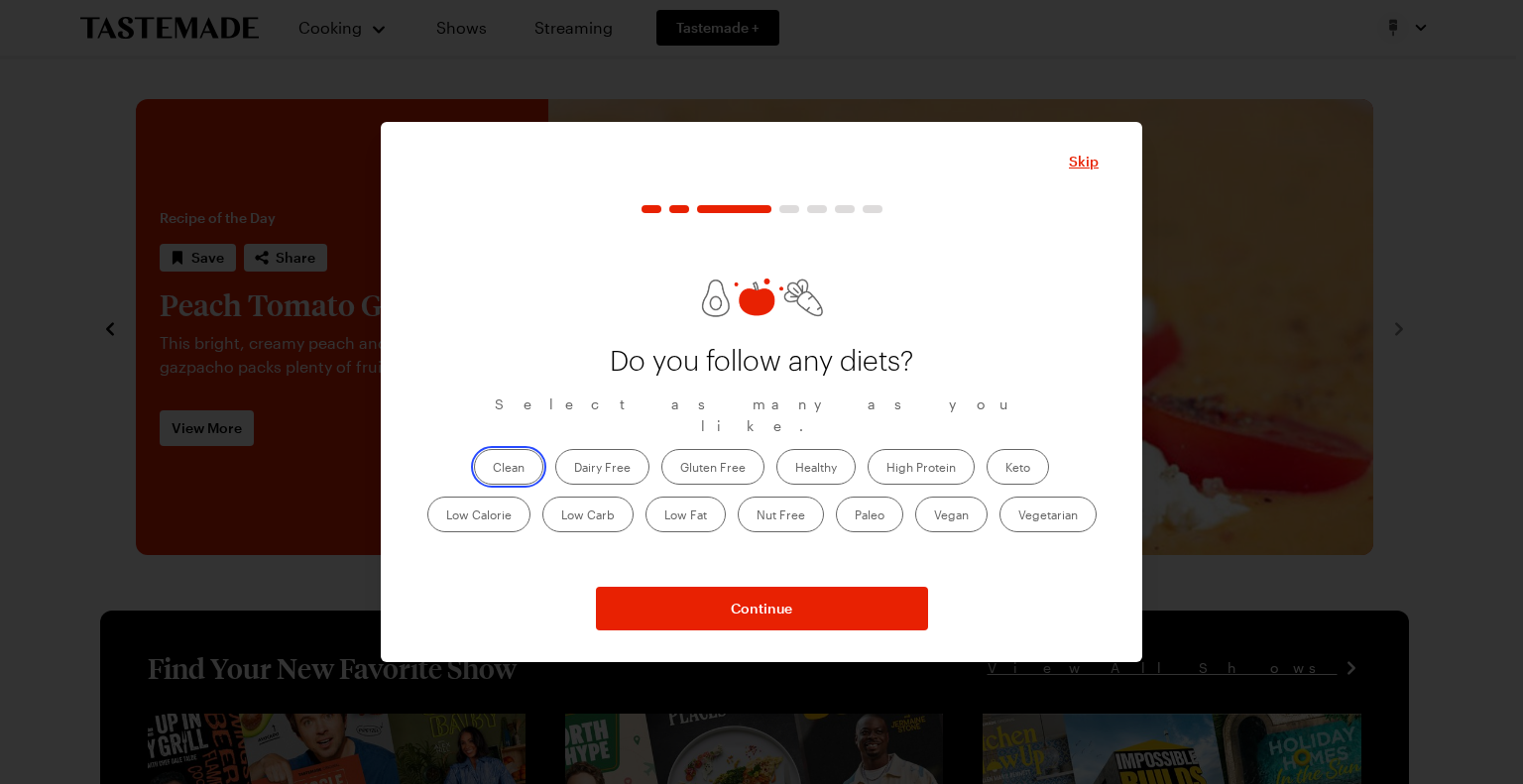 click on "Clean" at bounding box center (493, 469) 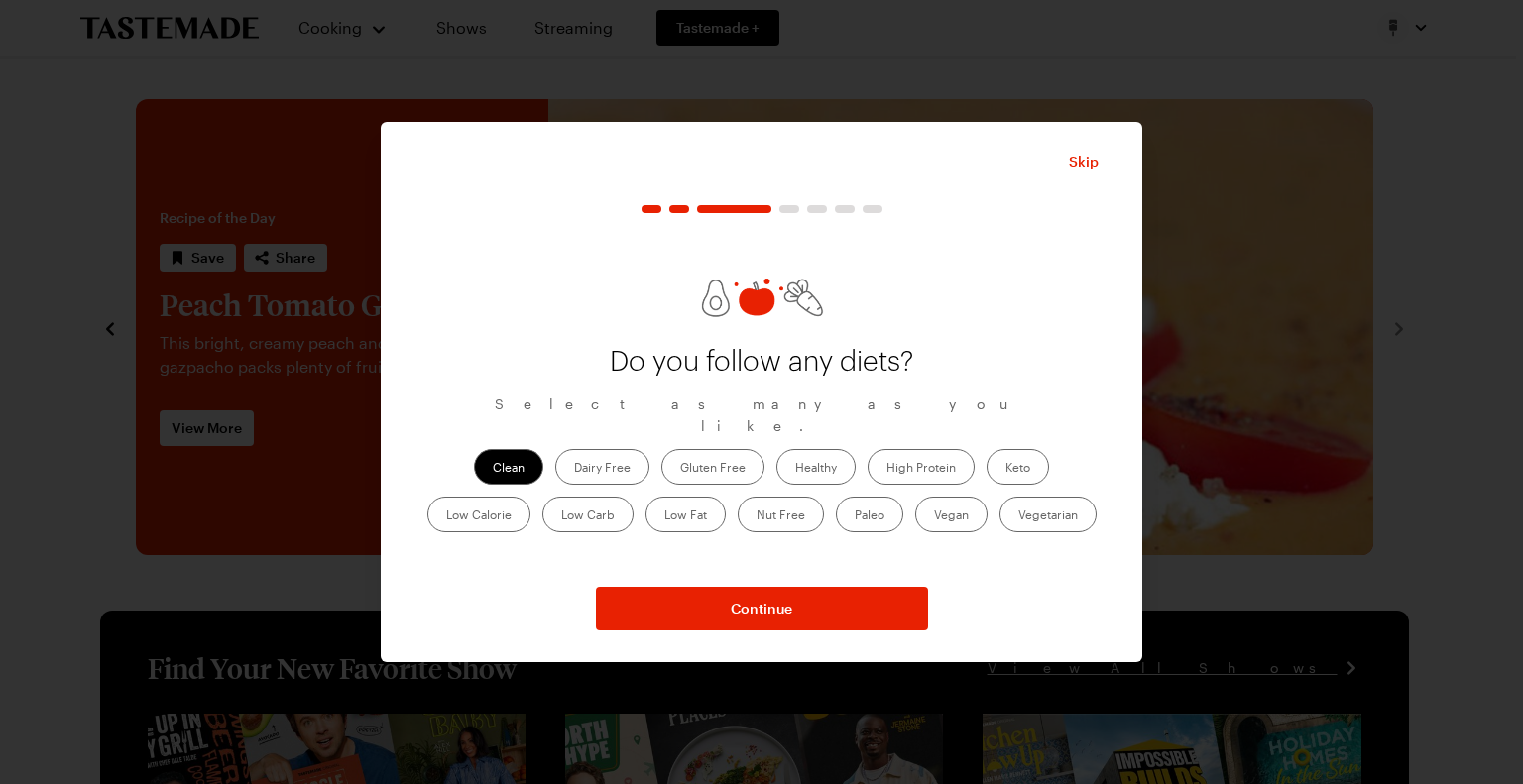 click on "High Protein" at bounding box center [921, 467] 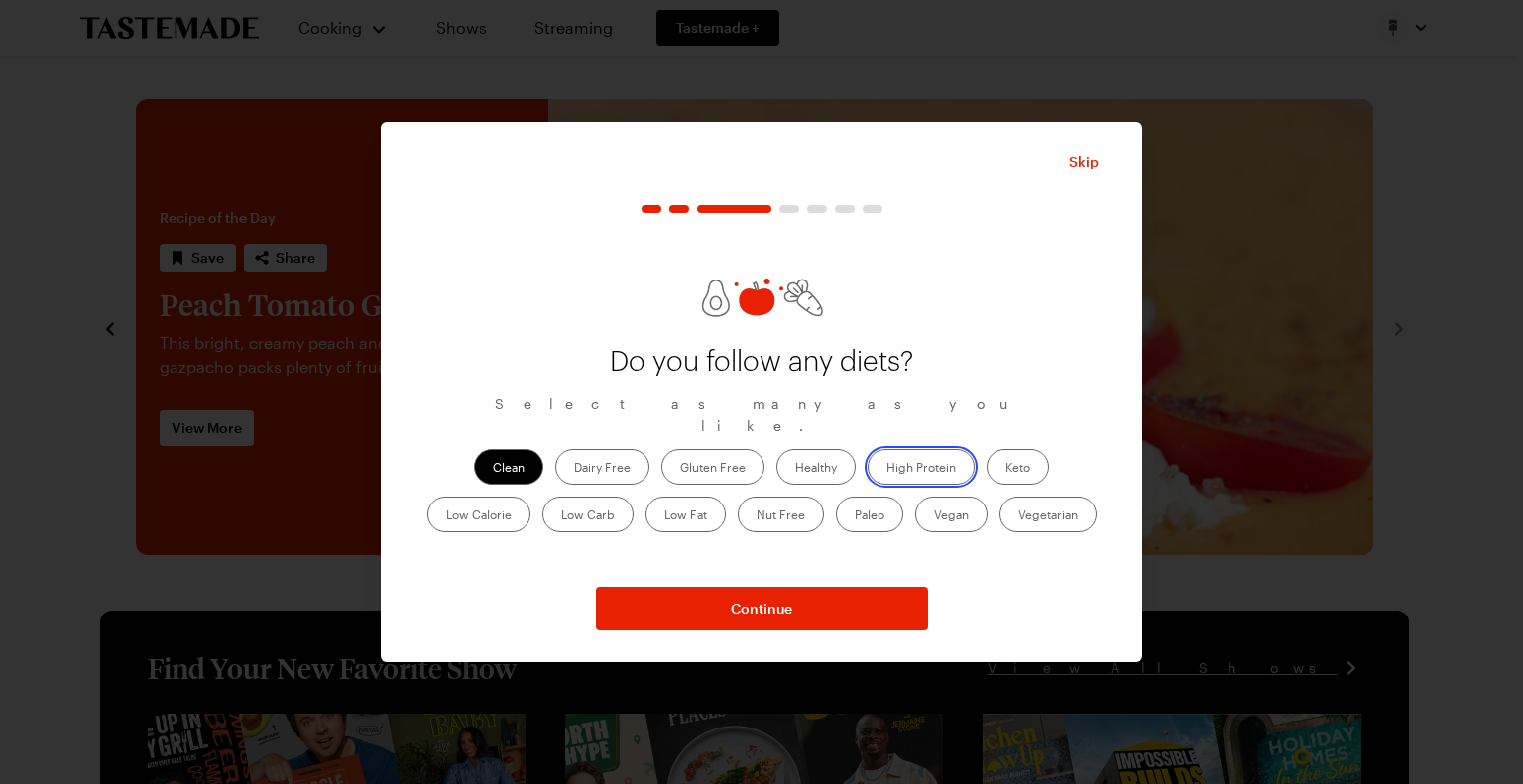 click on "High Protein" at bounding box center [886, 469] 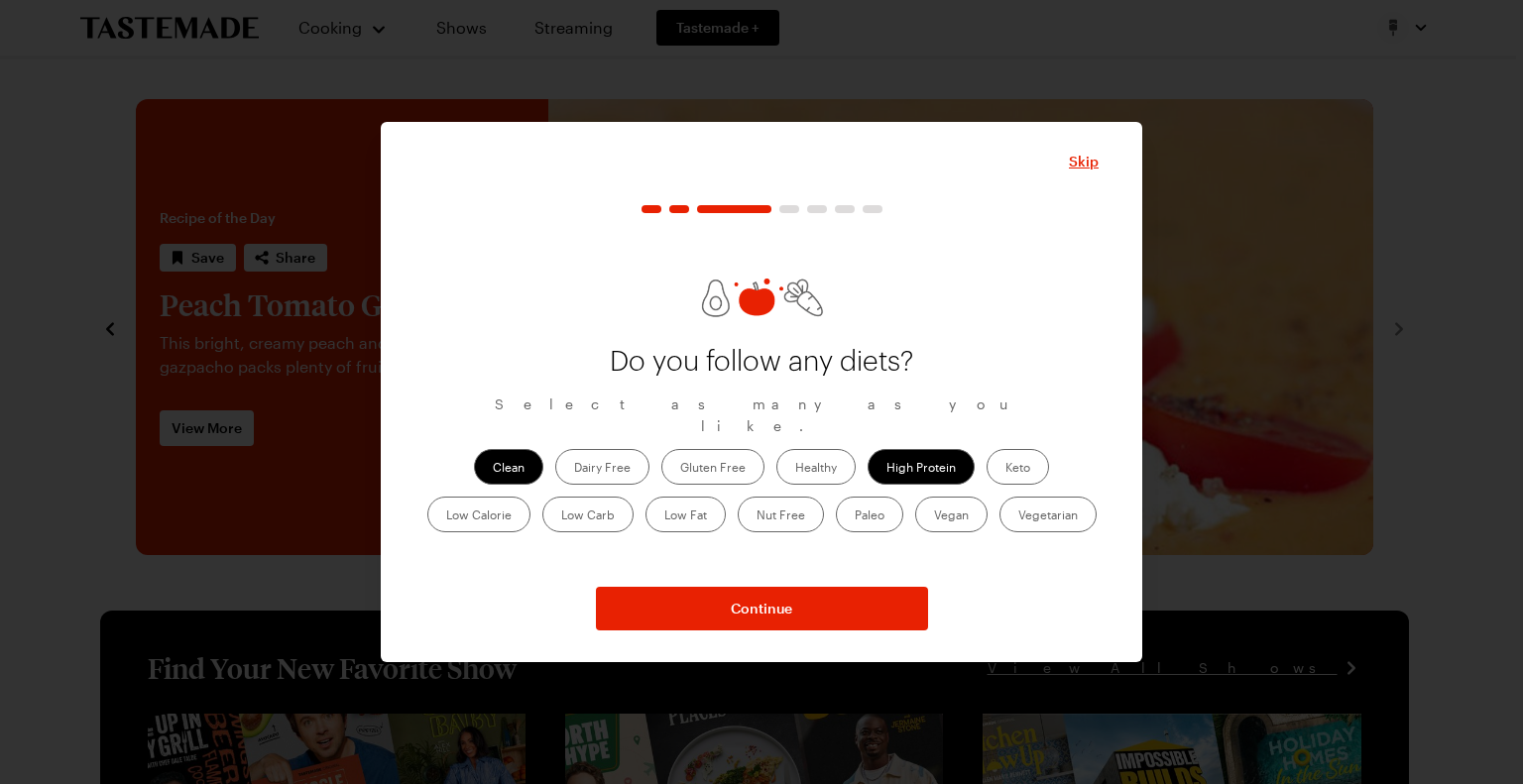 click on "Keto" at bounding box center [1017, 467] 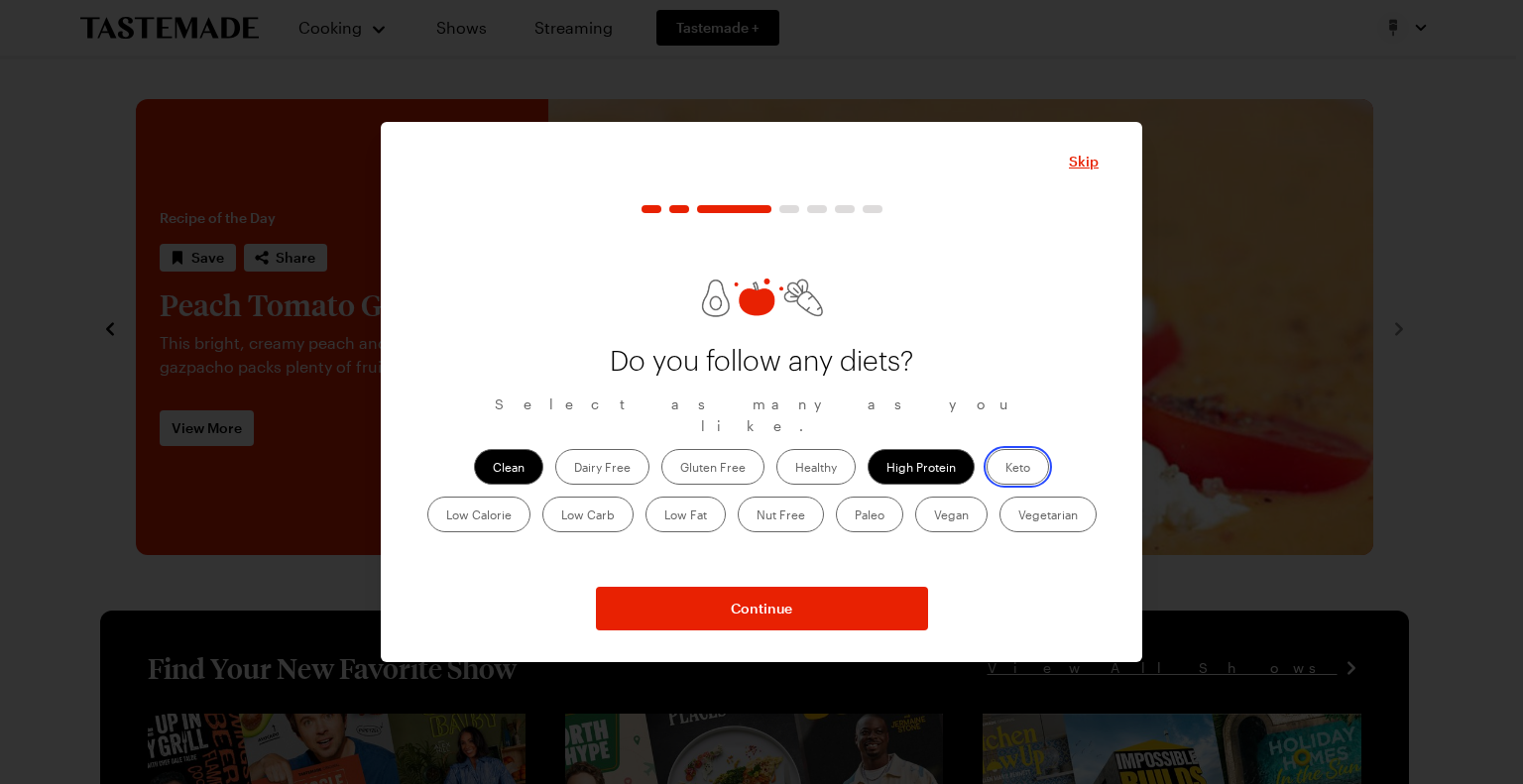 click on "Keto" at bounding box center [1005, 469] 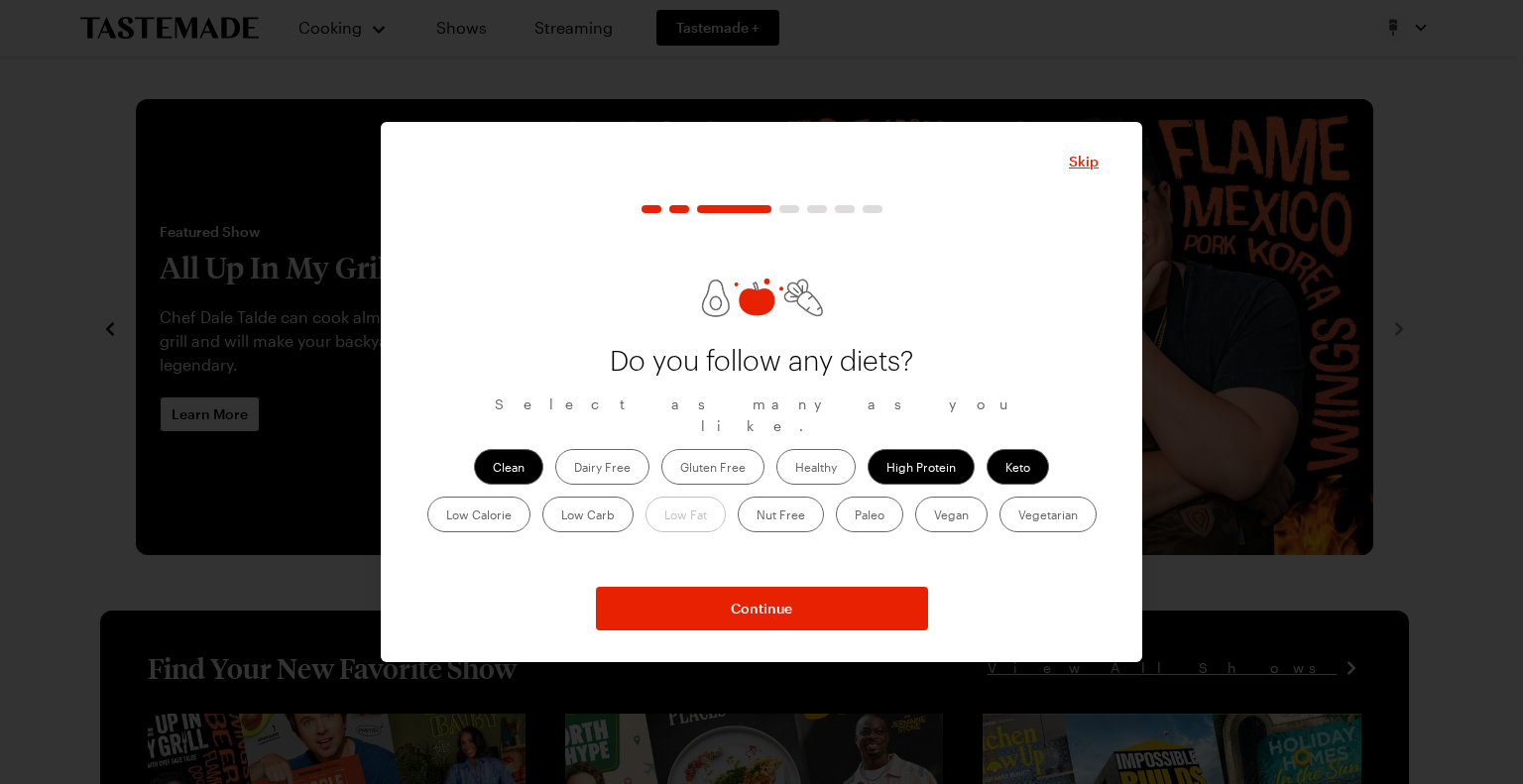 click on "Healthy" at bounding box center (816, 467) 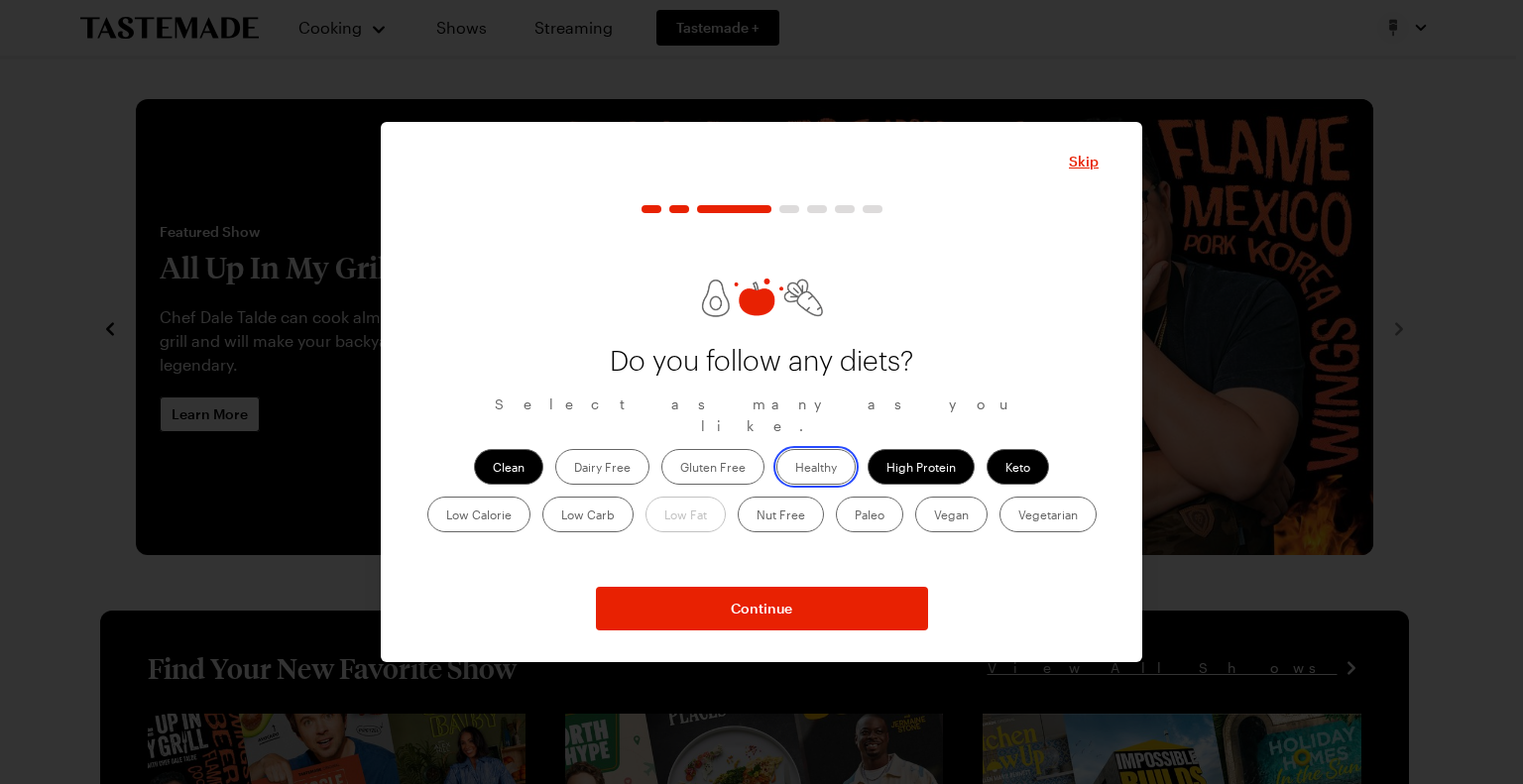 click on "Healthy" at bounding box center (795, 469) 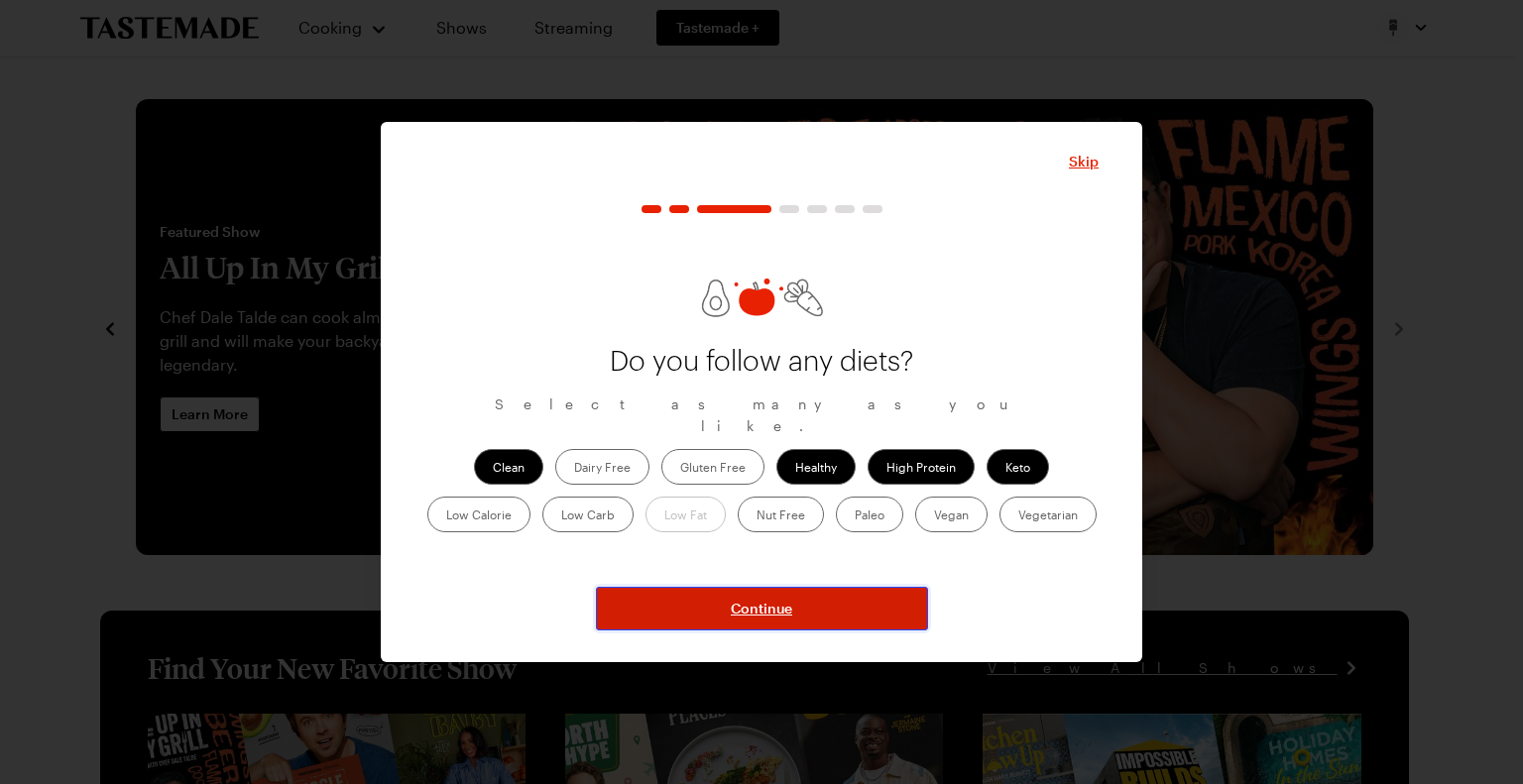 click on "Continue" at bounding box center (762, 609) 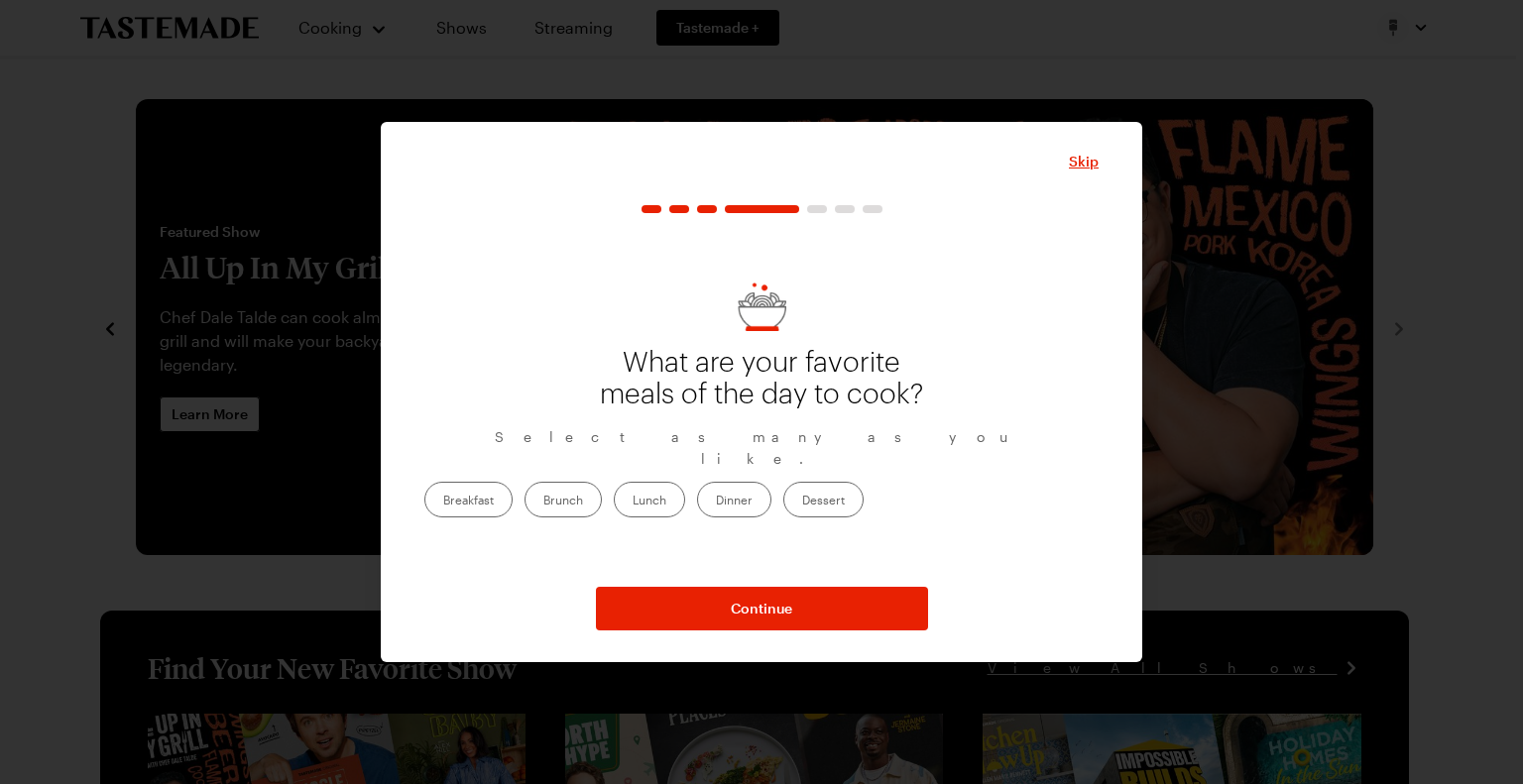 click on "Lunch" at bounding box center [649, 500] 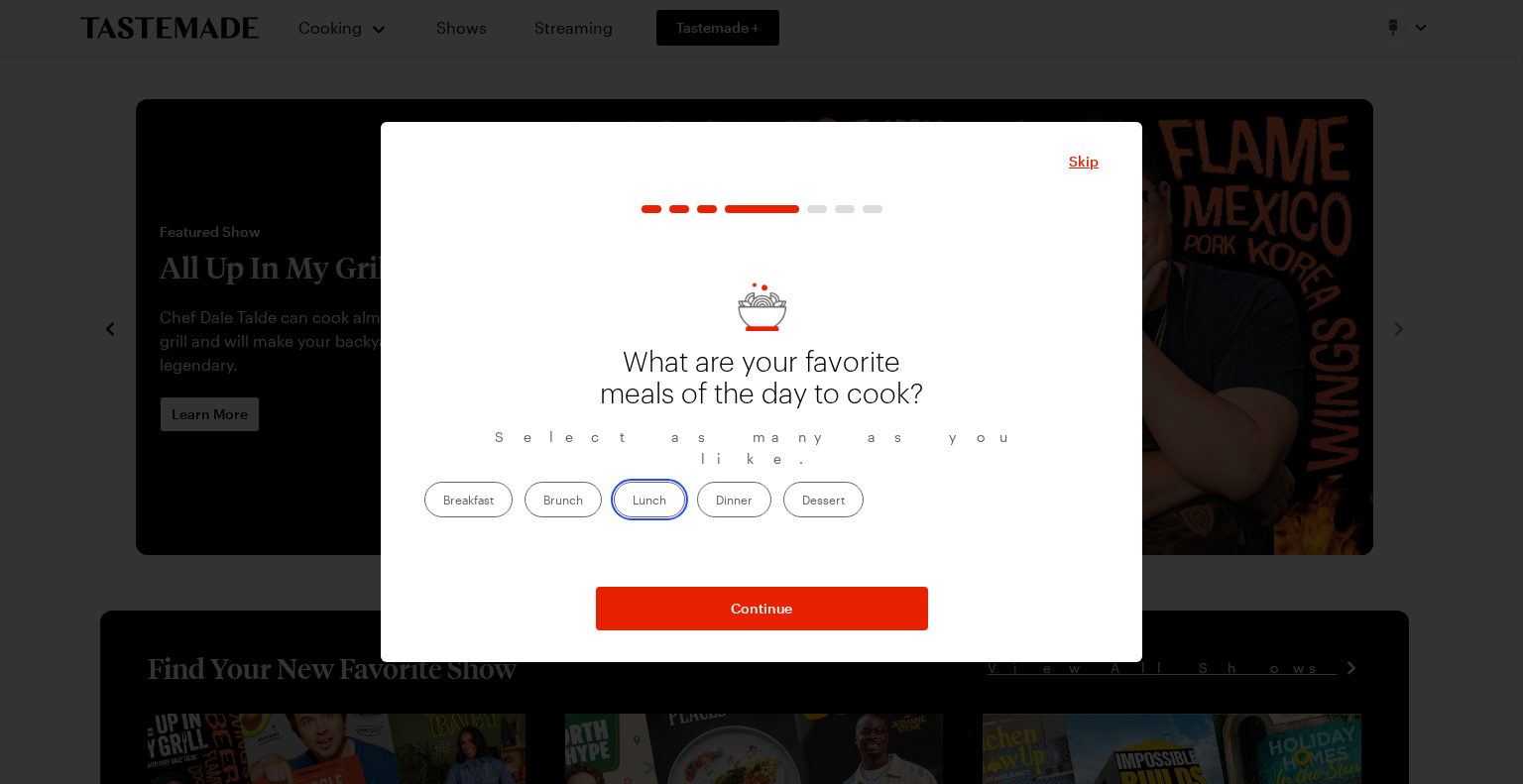 click on "Lunch" at bounding box center [633, 502] 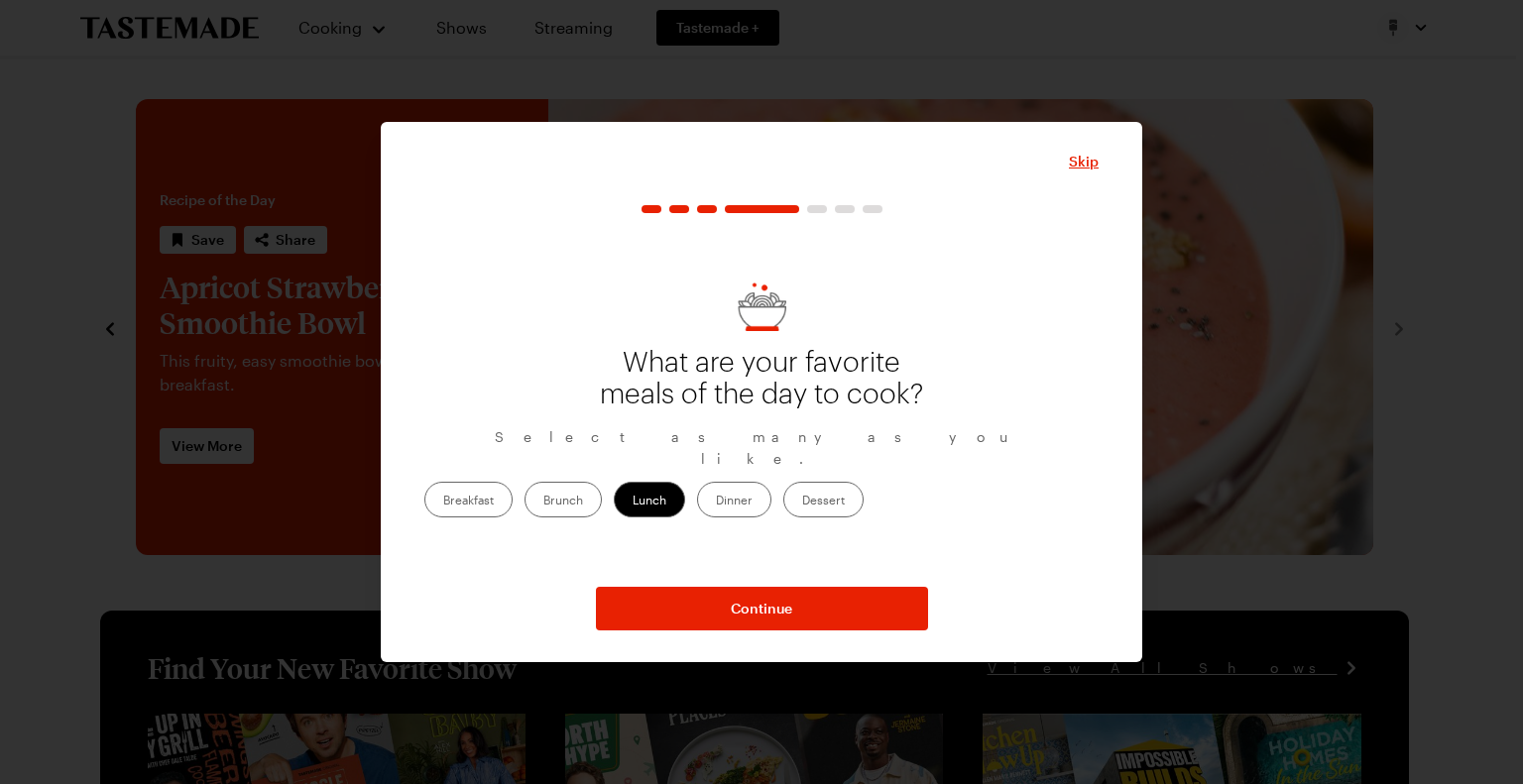 click on "Lunch" at bounding box center (649, 500) 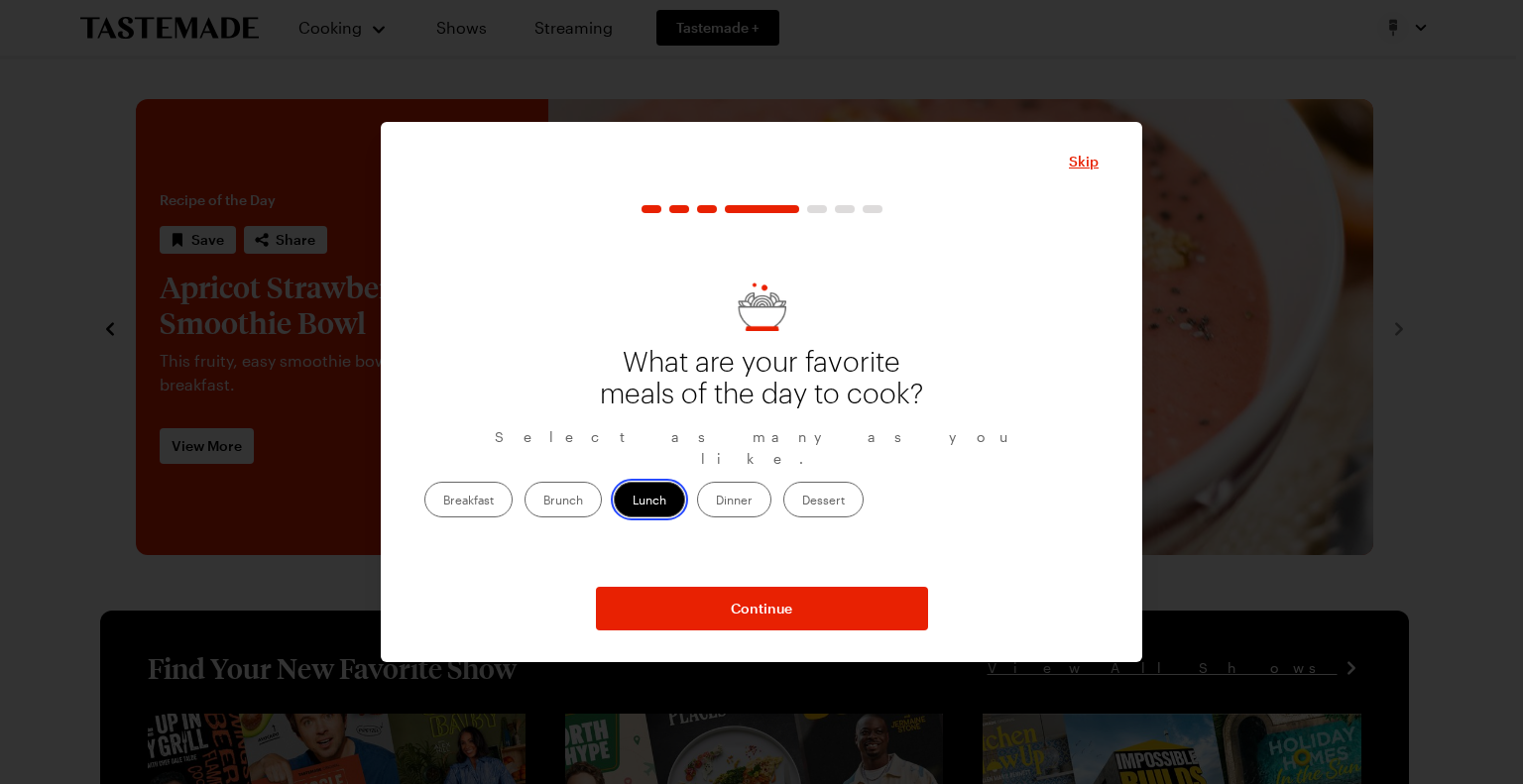 click on "Lunch" at bounding box center (633, 502) 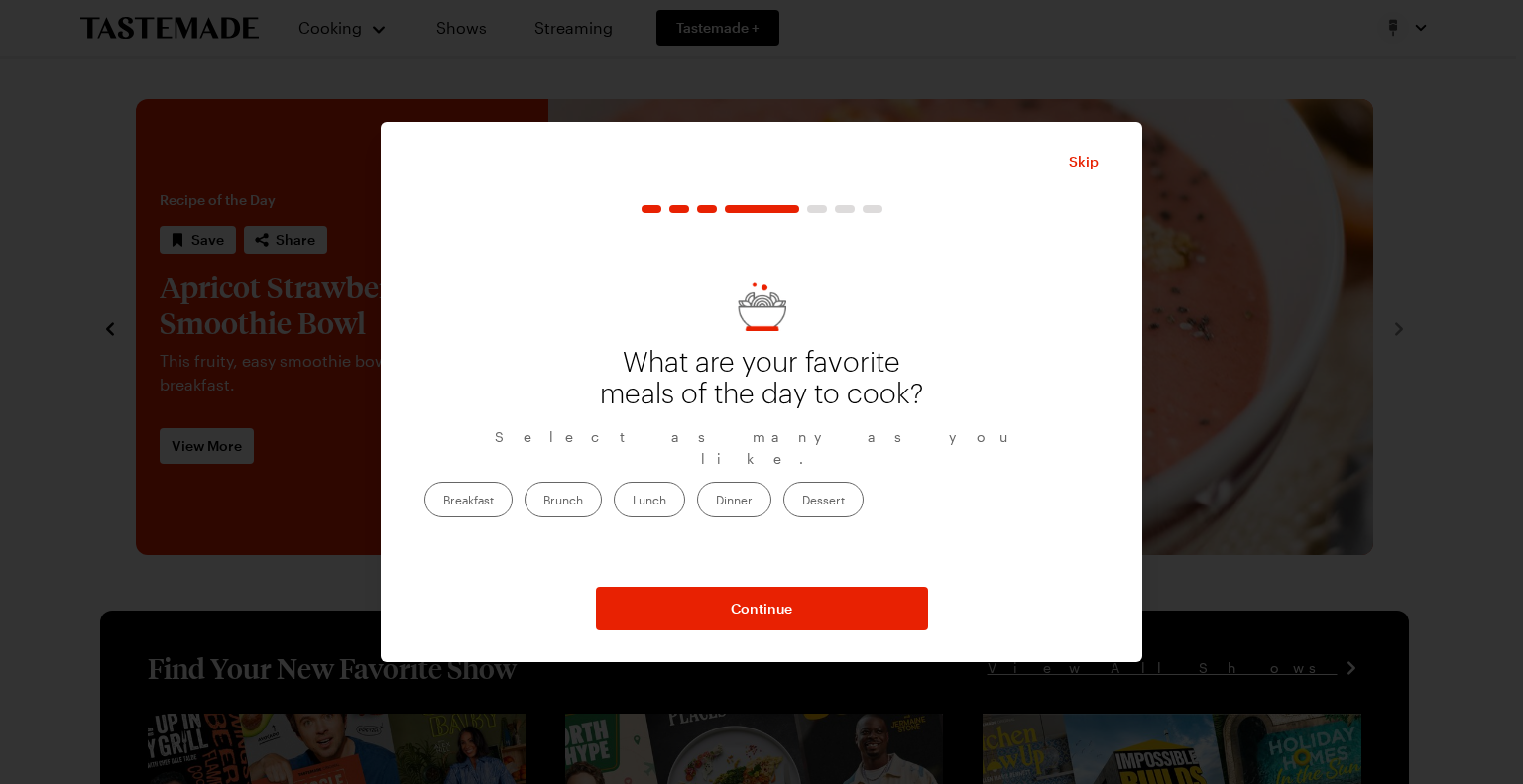 click on "Dinner" at bounding box center (734, 500) 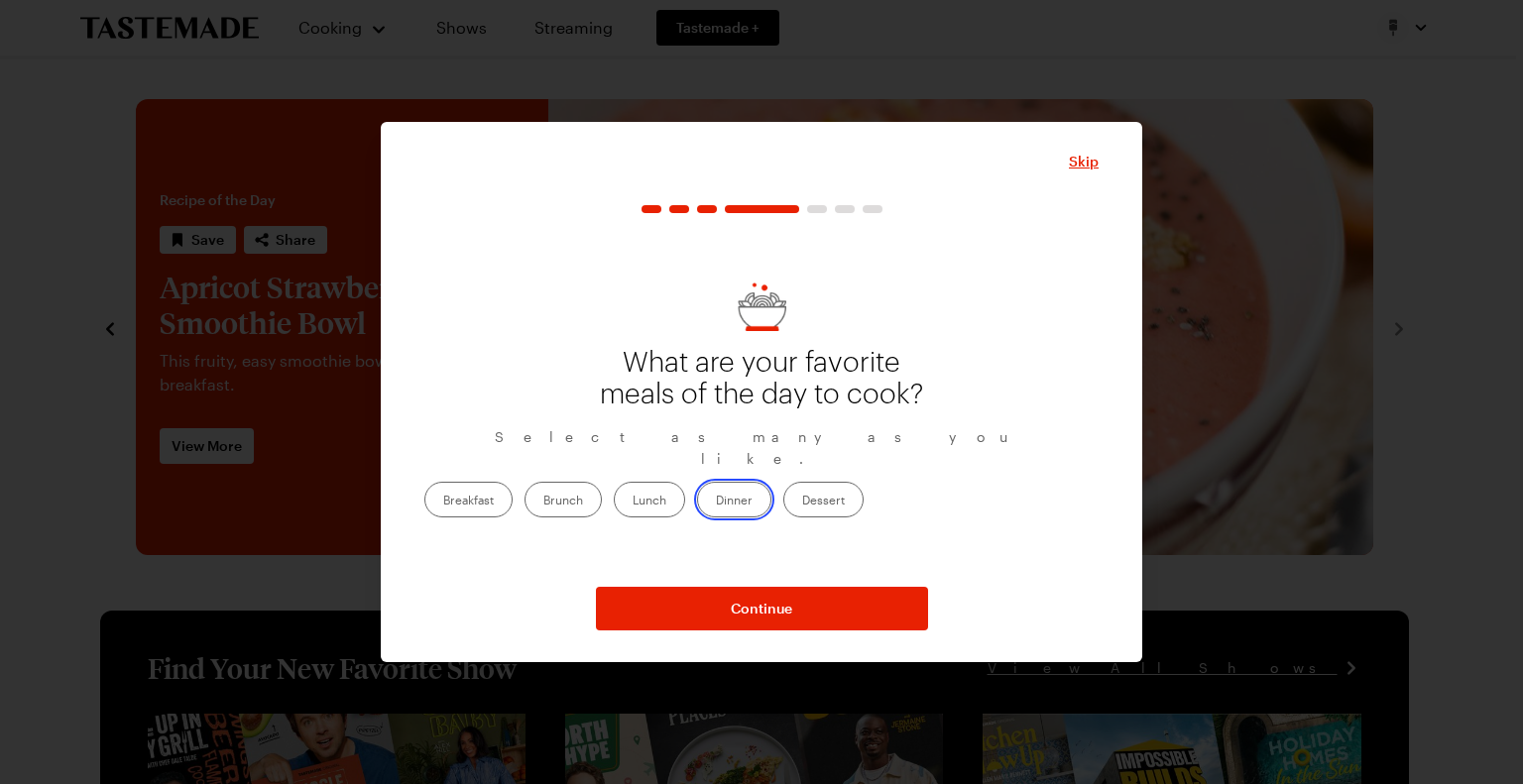 click on "Dinner" at bounding box center (716, 502) 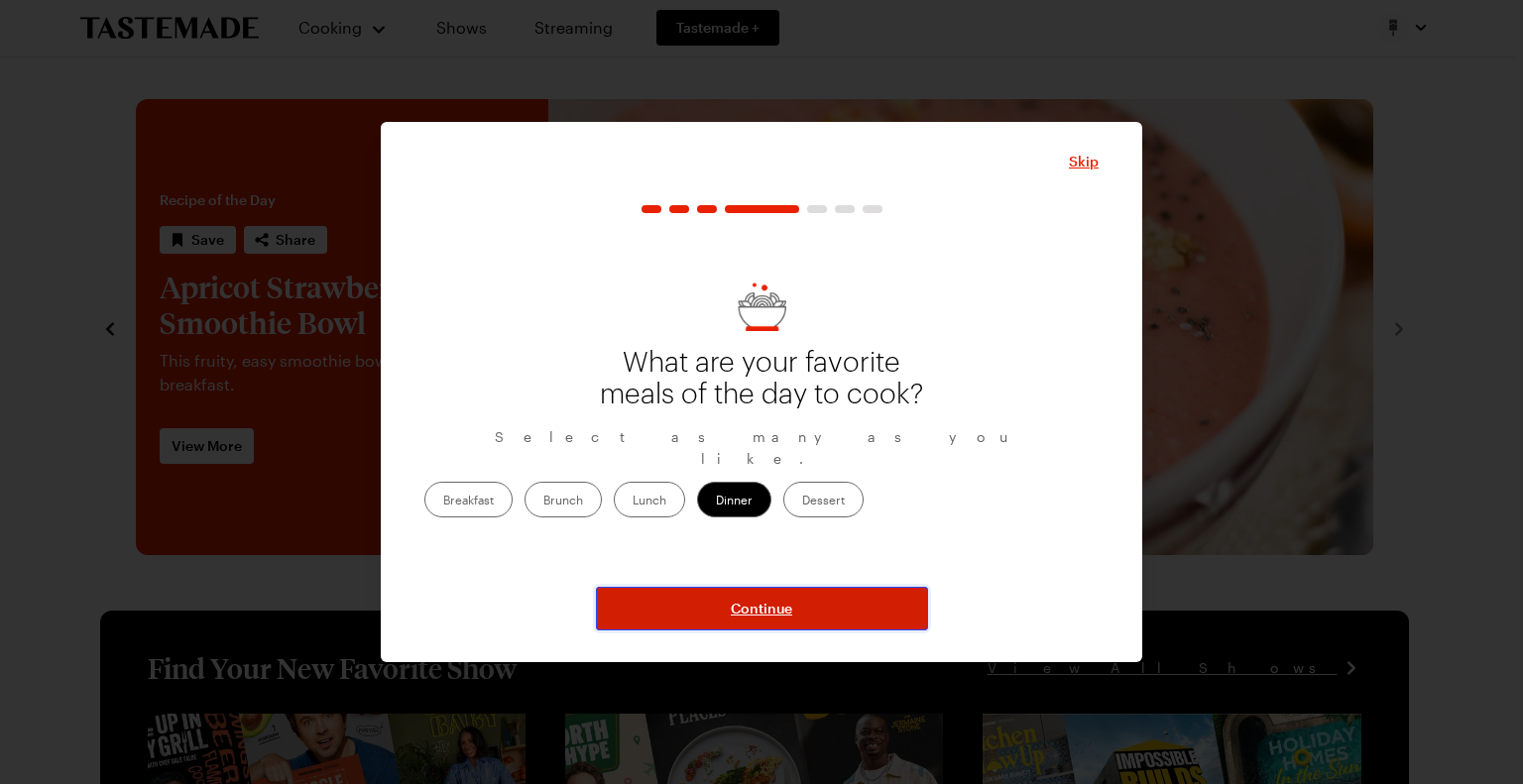 click on "Continue" at bounding box center (762, 609) 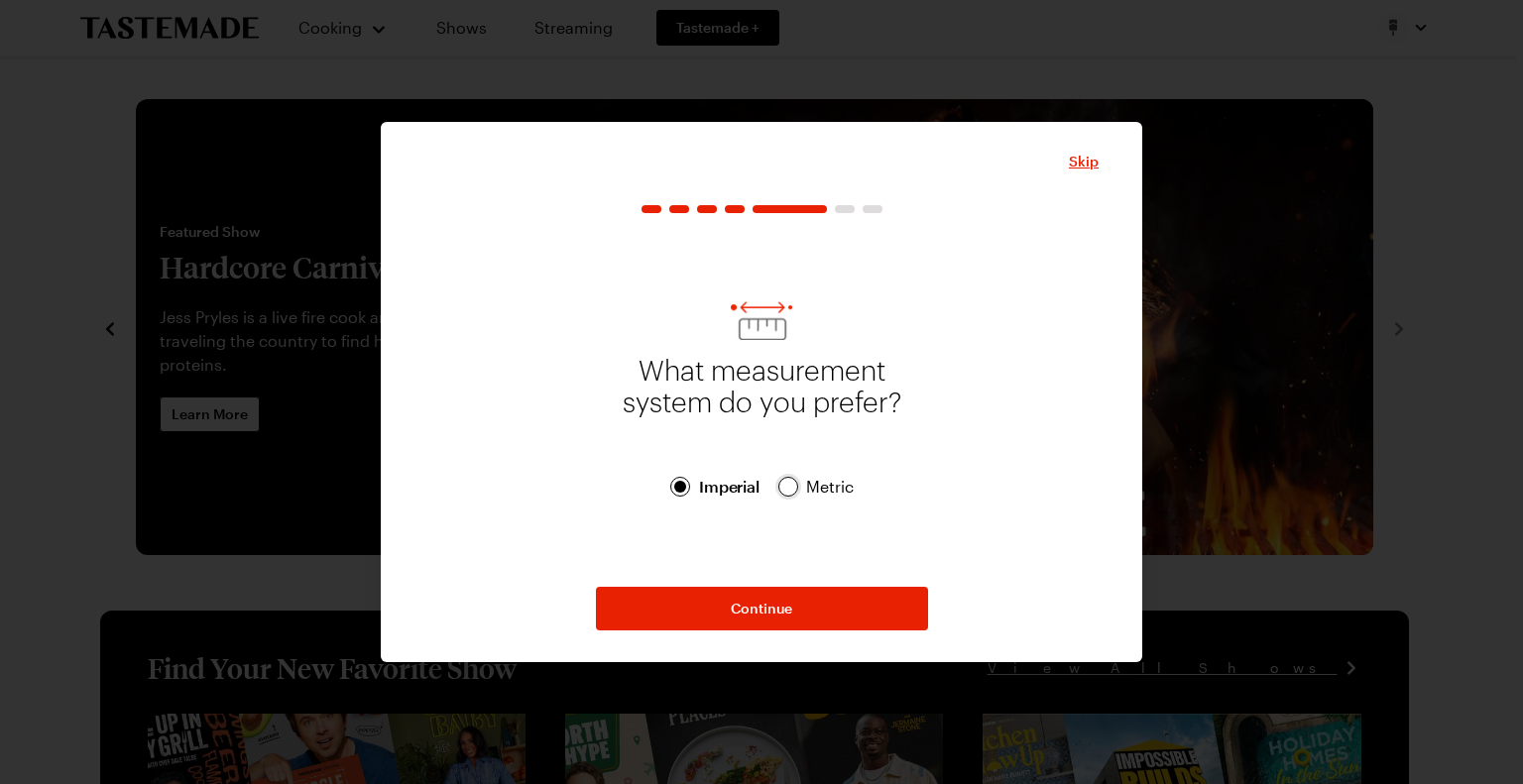 click at bounding box center (788, 487) 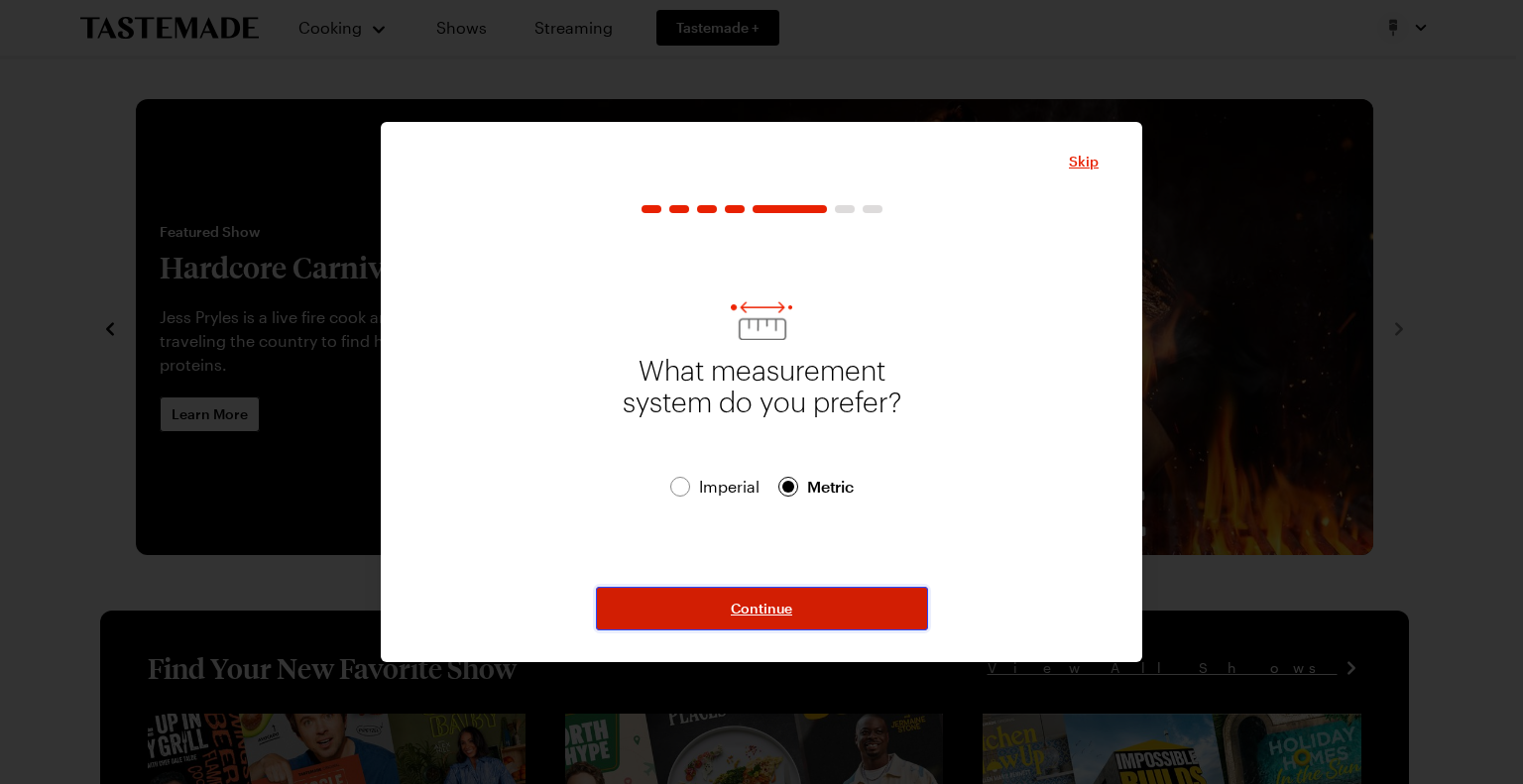 click on "Continue" at bounding box center [762, 609] 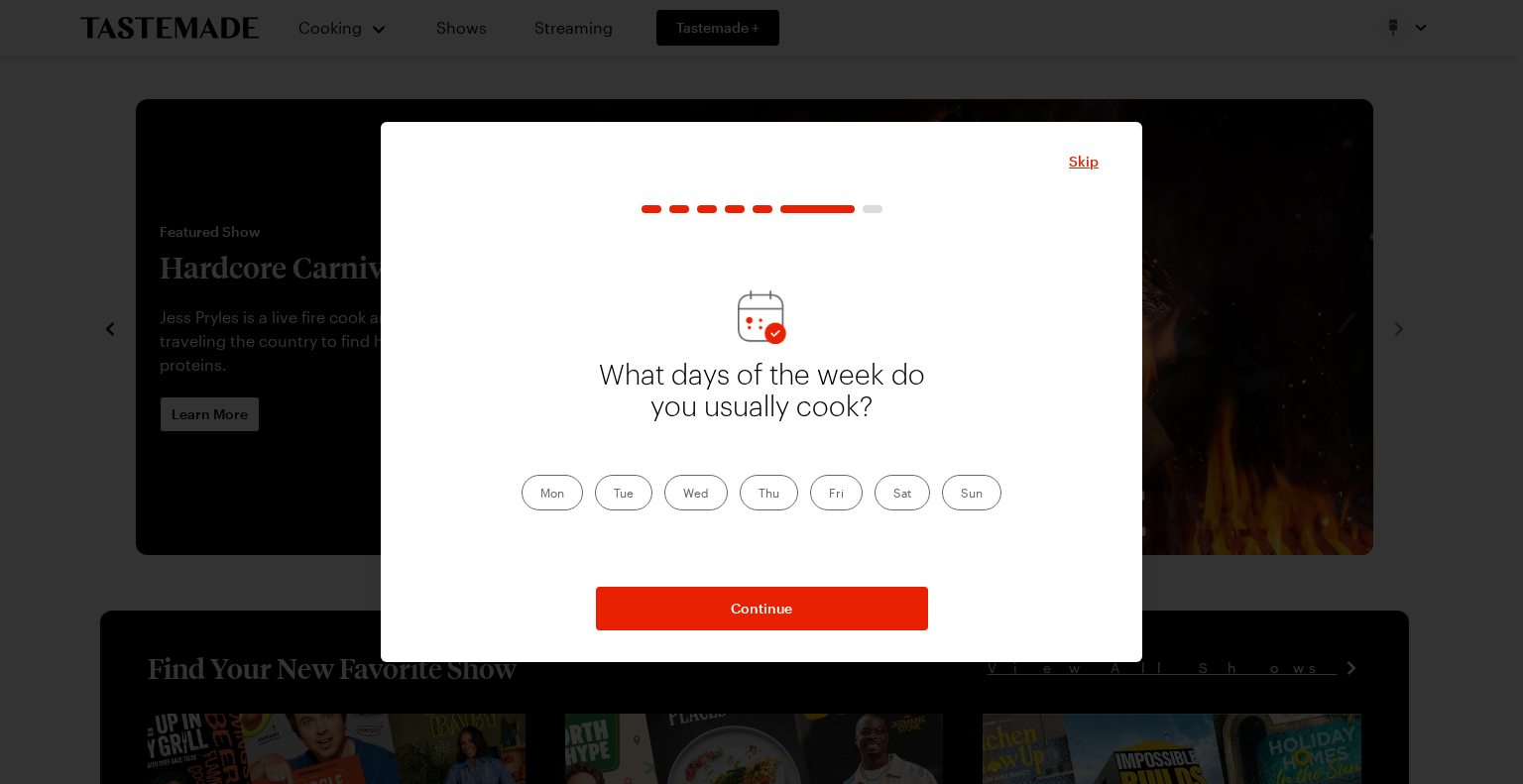 click on "Mon" at bounding box center [552, 493] 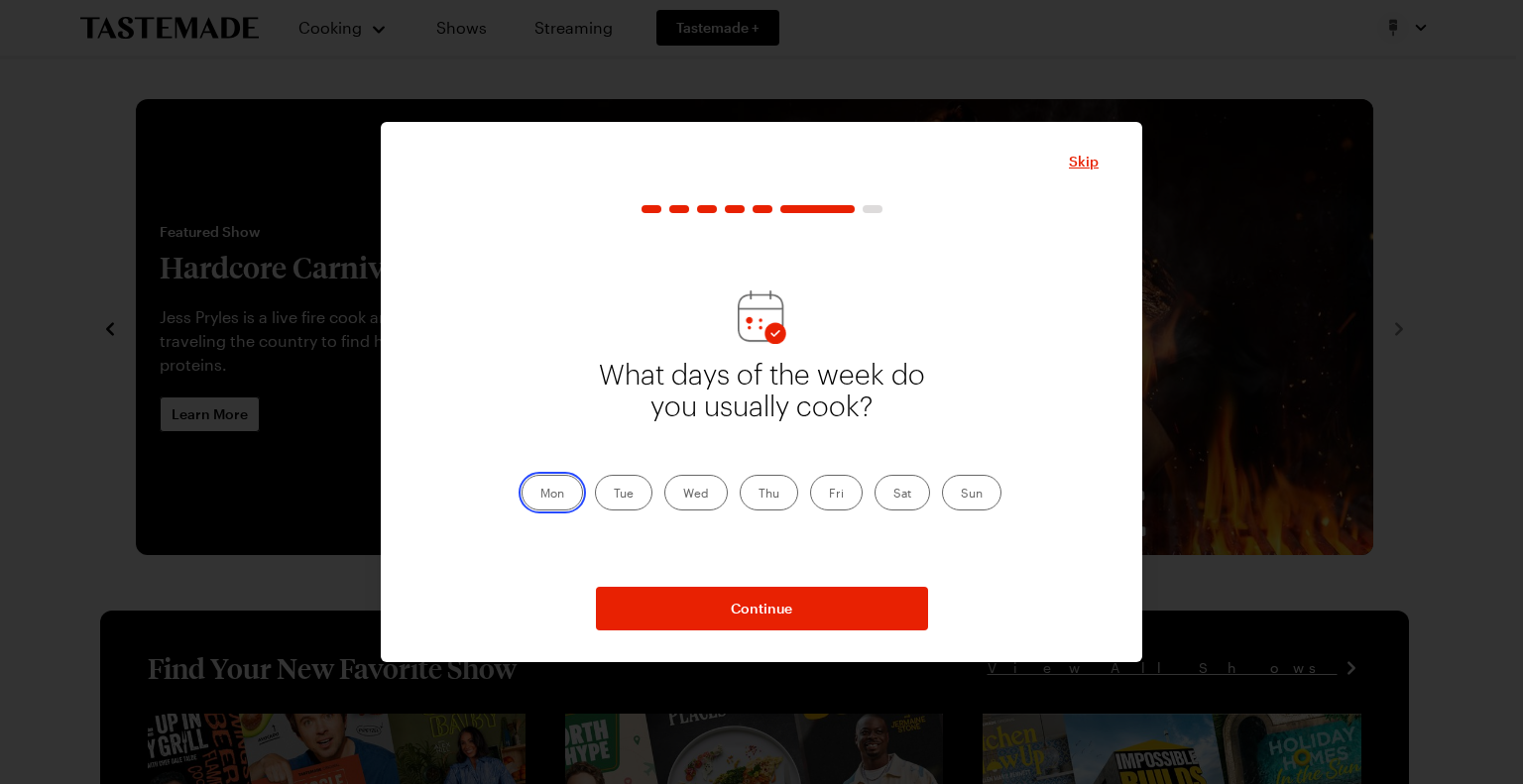 click on "Mon" at bounding box center (540, 495) 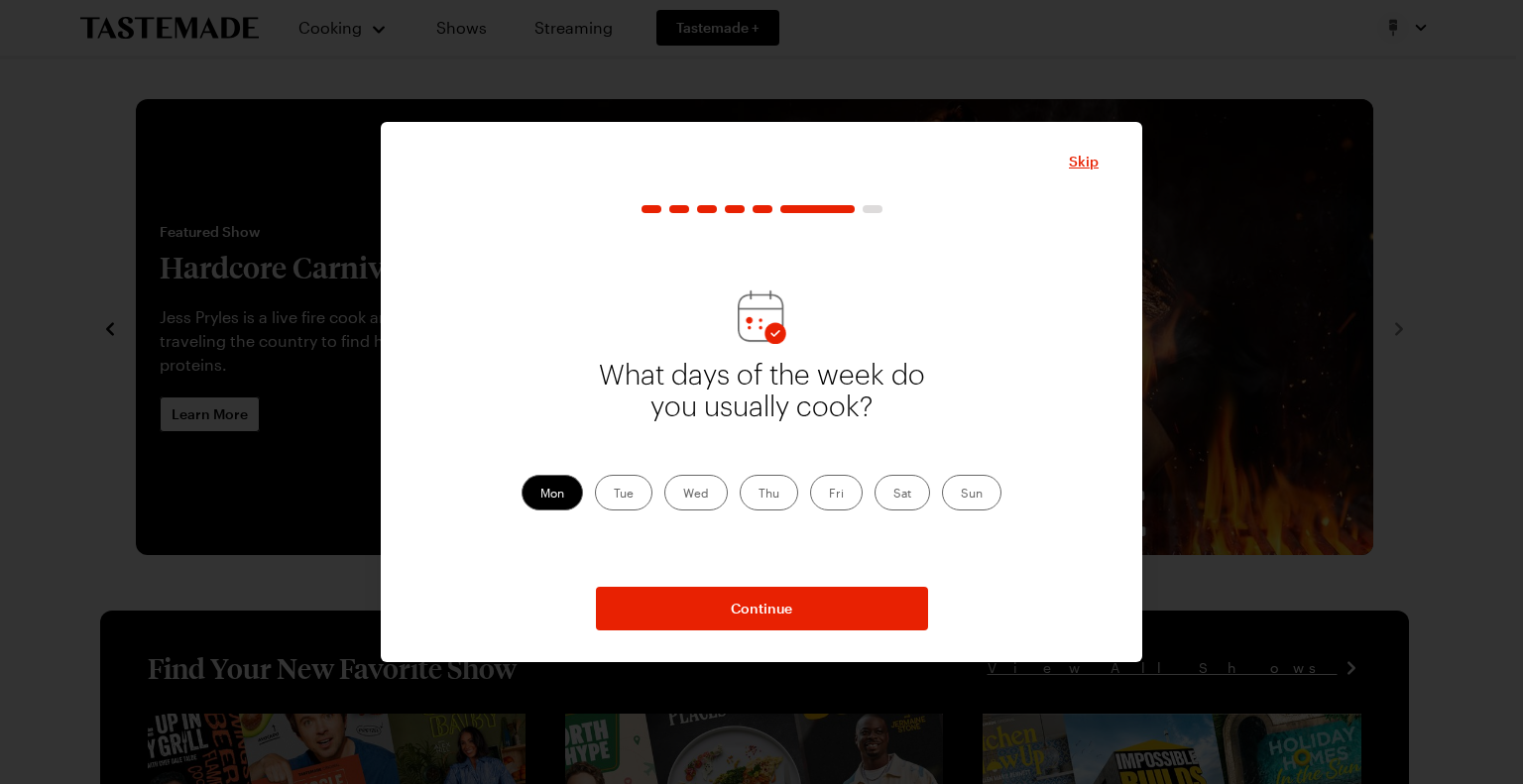 click on "Tue" at bounding box center [624, 493] 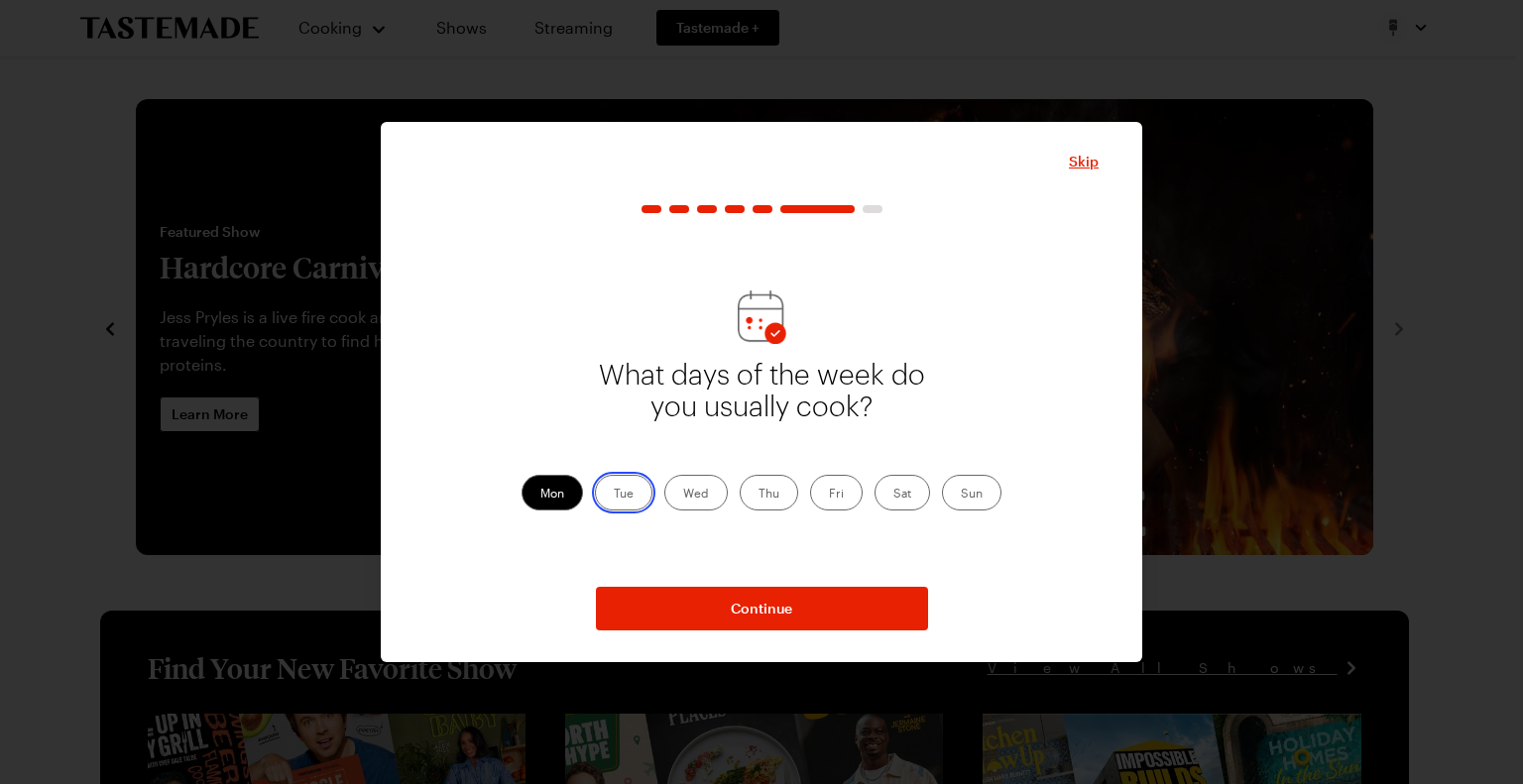 click on "Tue" at bounding box center [614, 495] 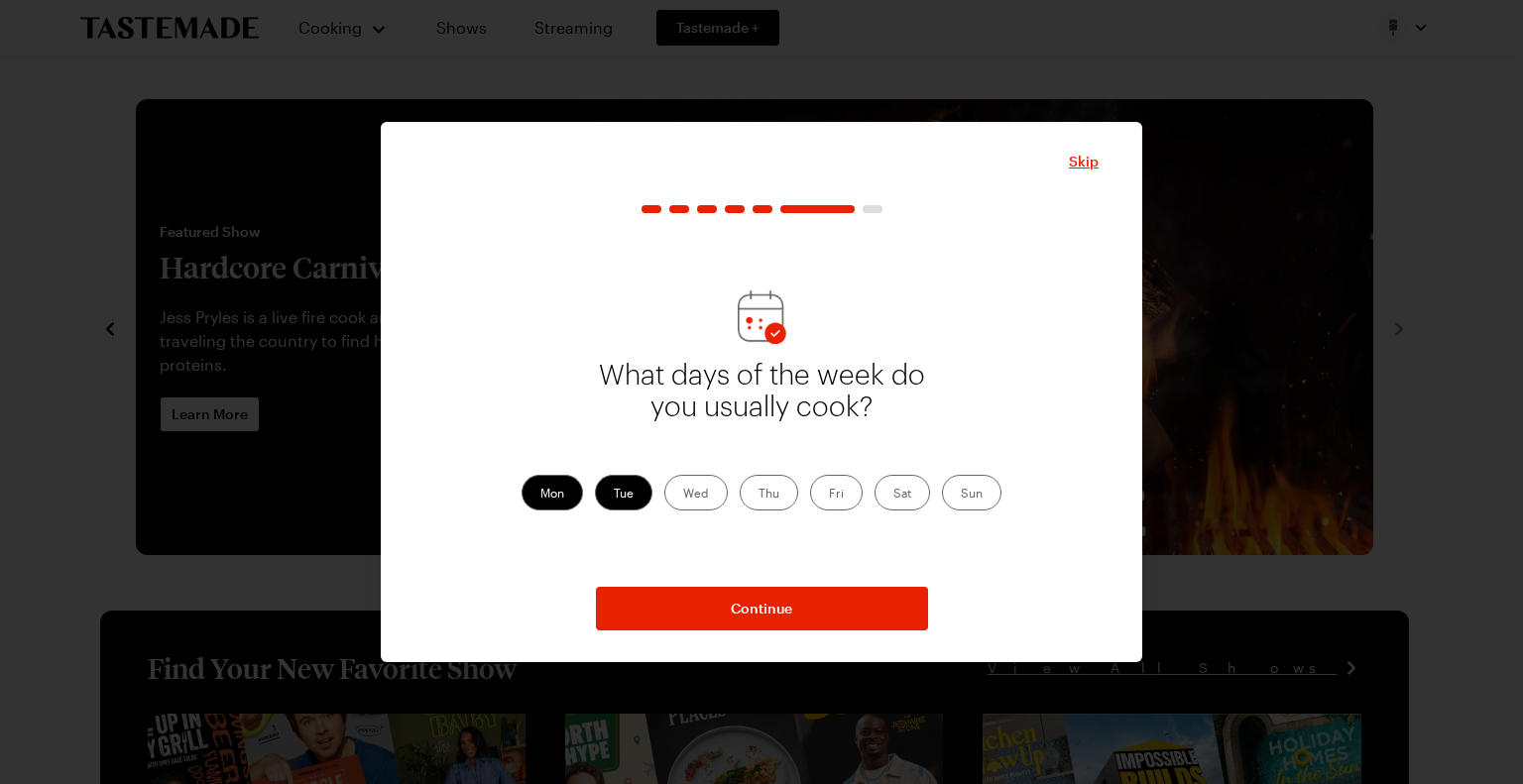 click on "Wed" at bounding box center [696, 493] 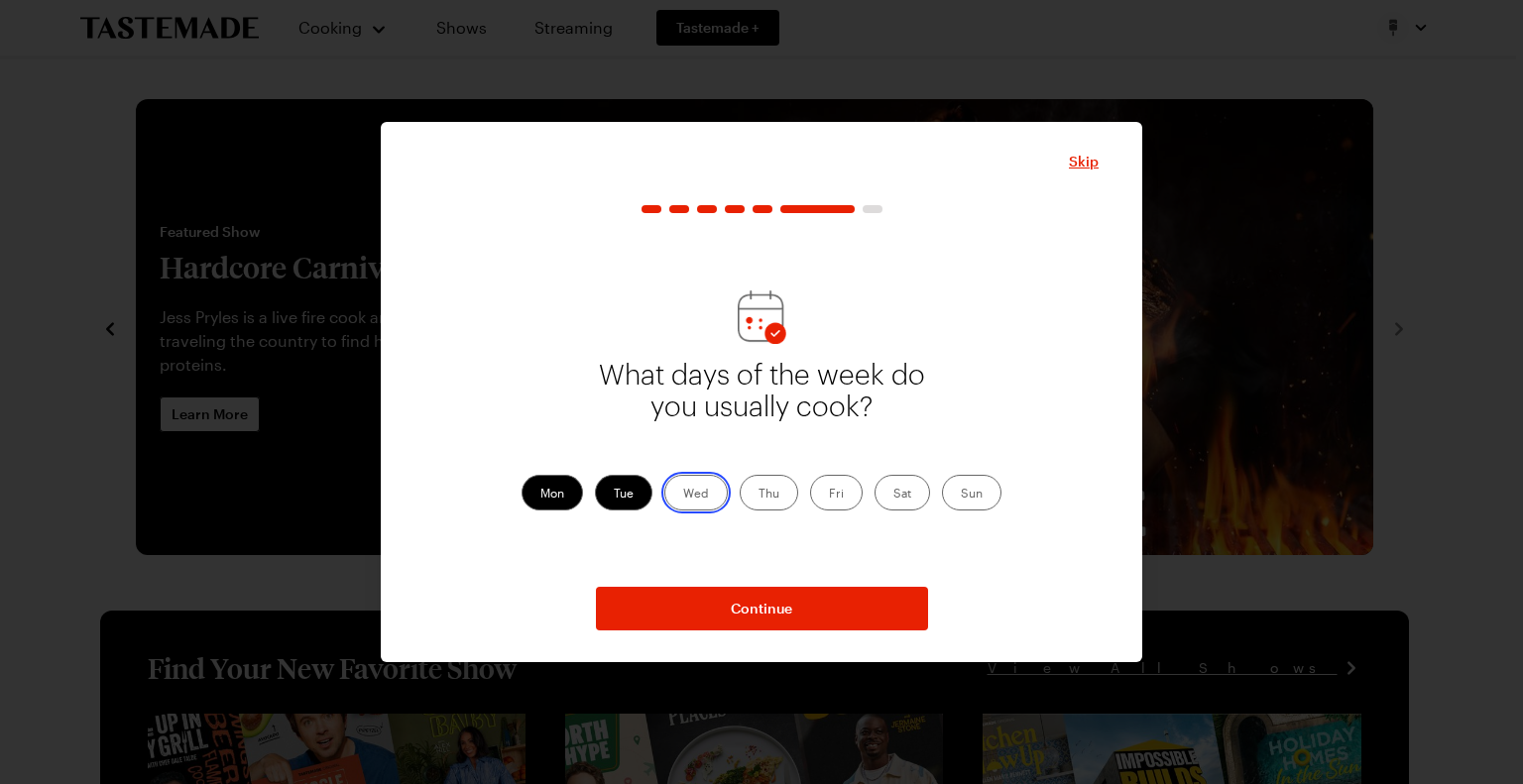 click on "Wed" at bounding box center [683, 495] 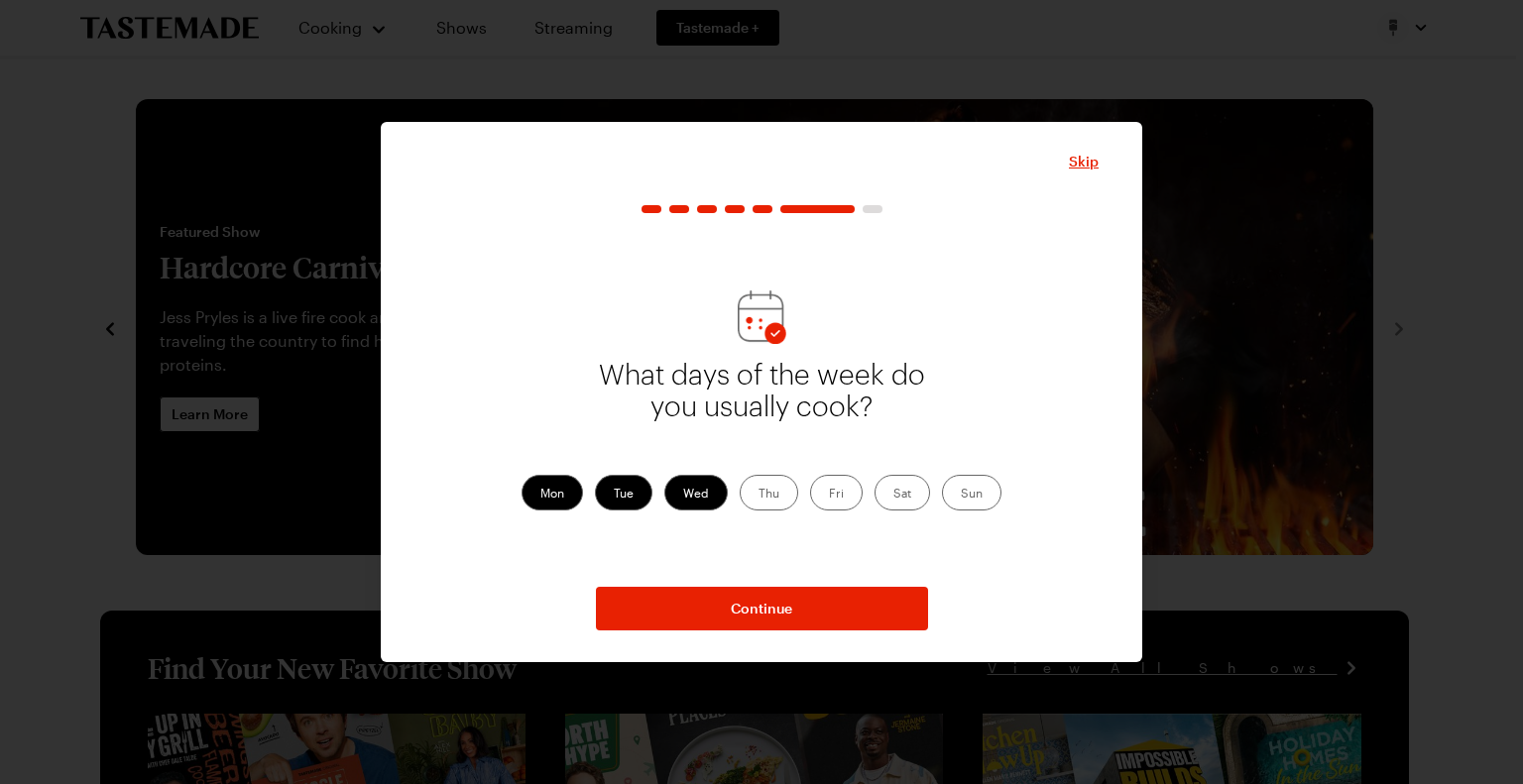 click on "Thu" at bounding box center [768, 493] 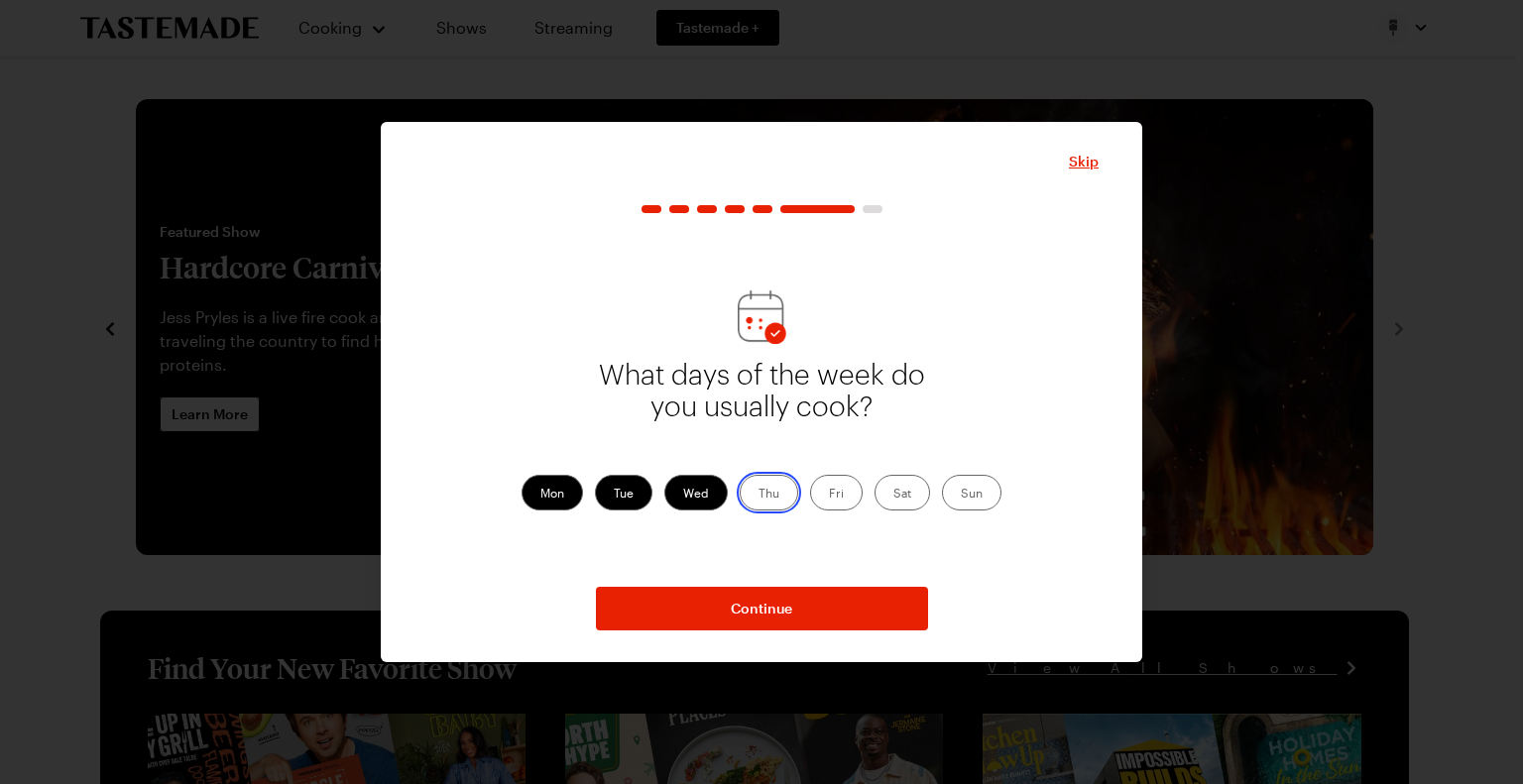 click on "Thu" at bounding box center (759, 495) 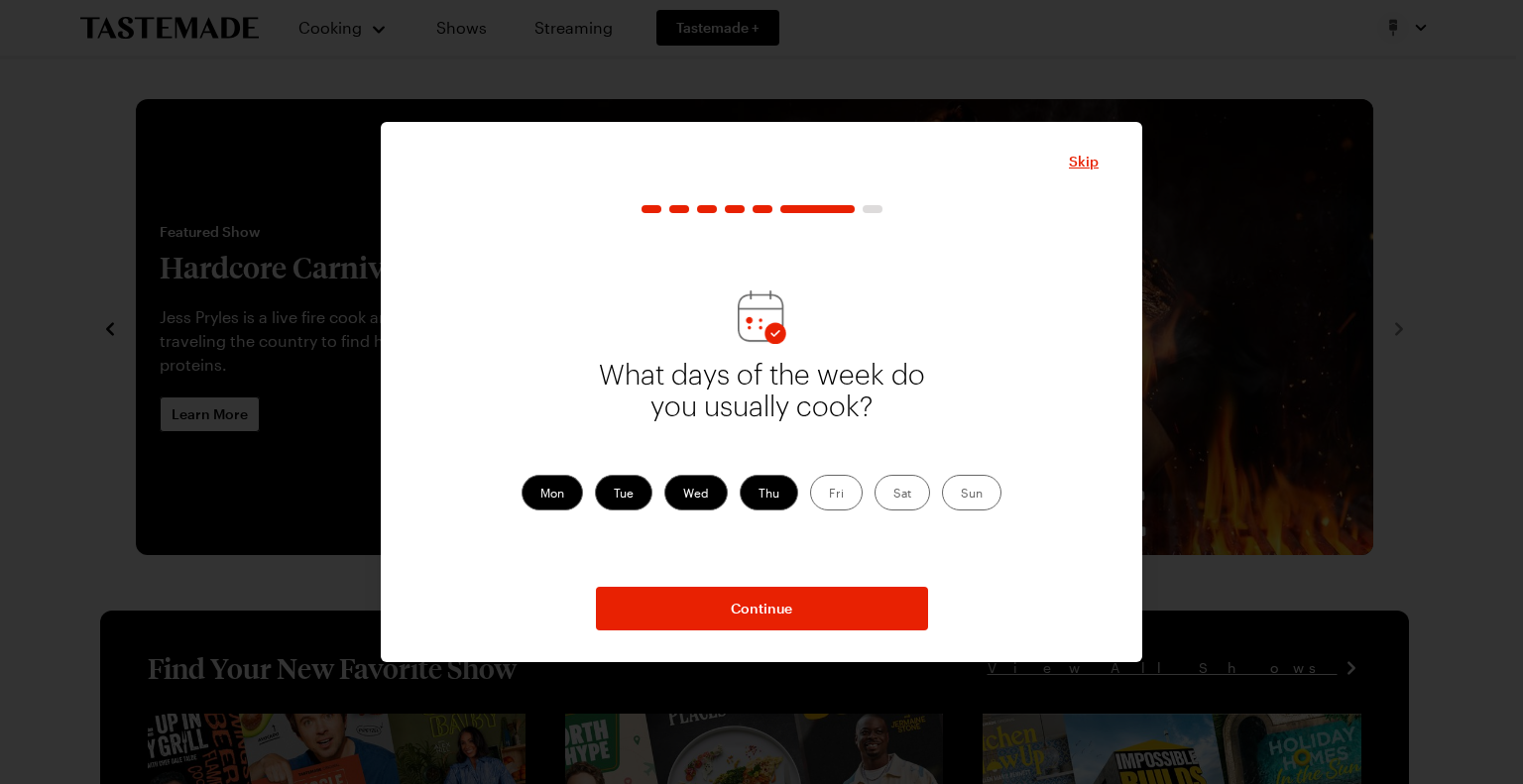 click on "Fri" at bounding box center [836, 493] 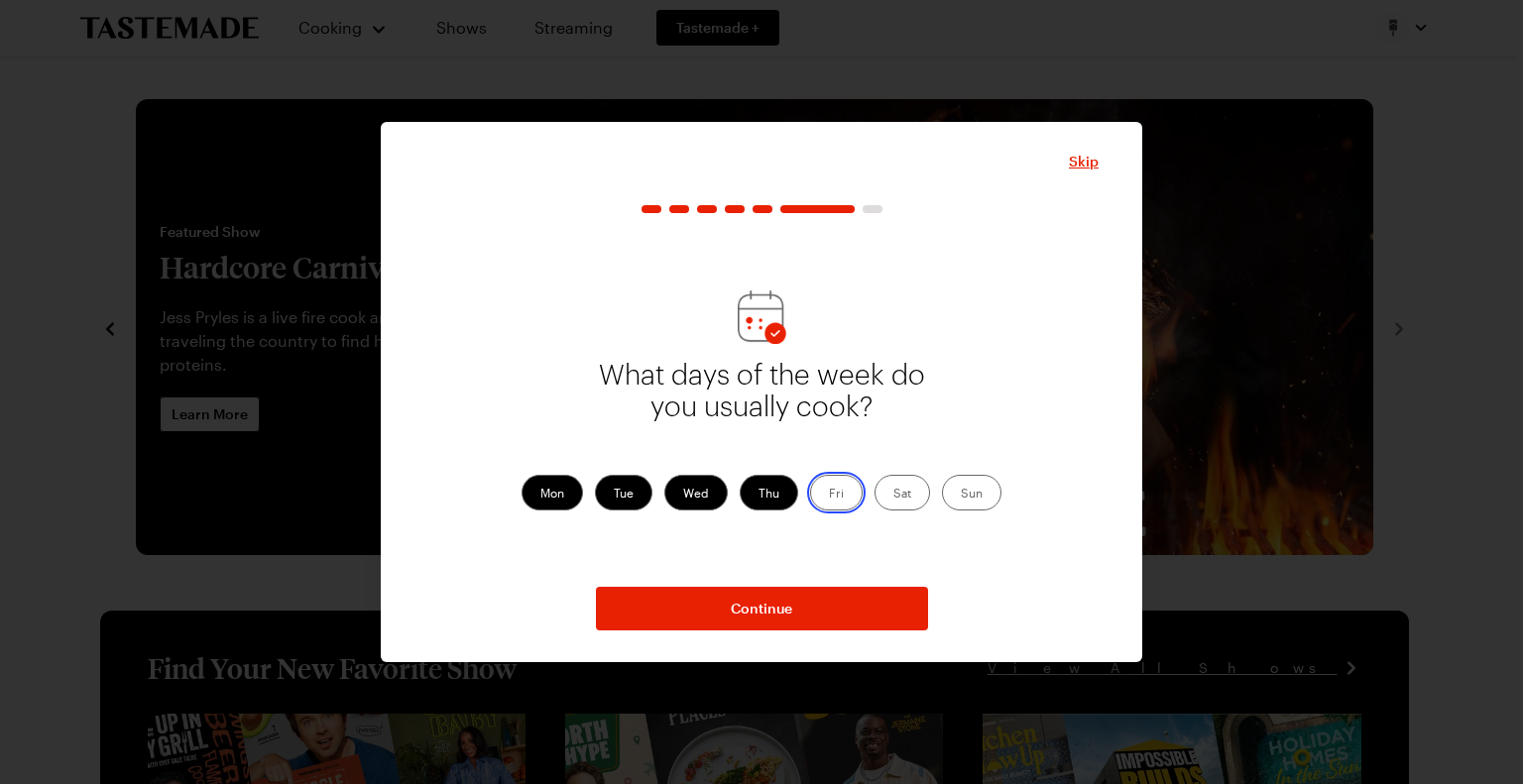 click on "Fri" at bounding box center (829, 495) 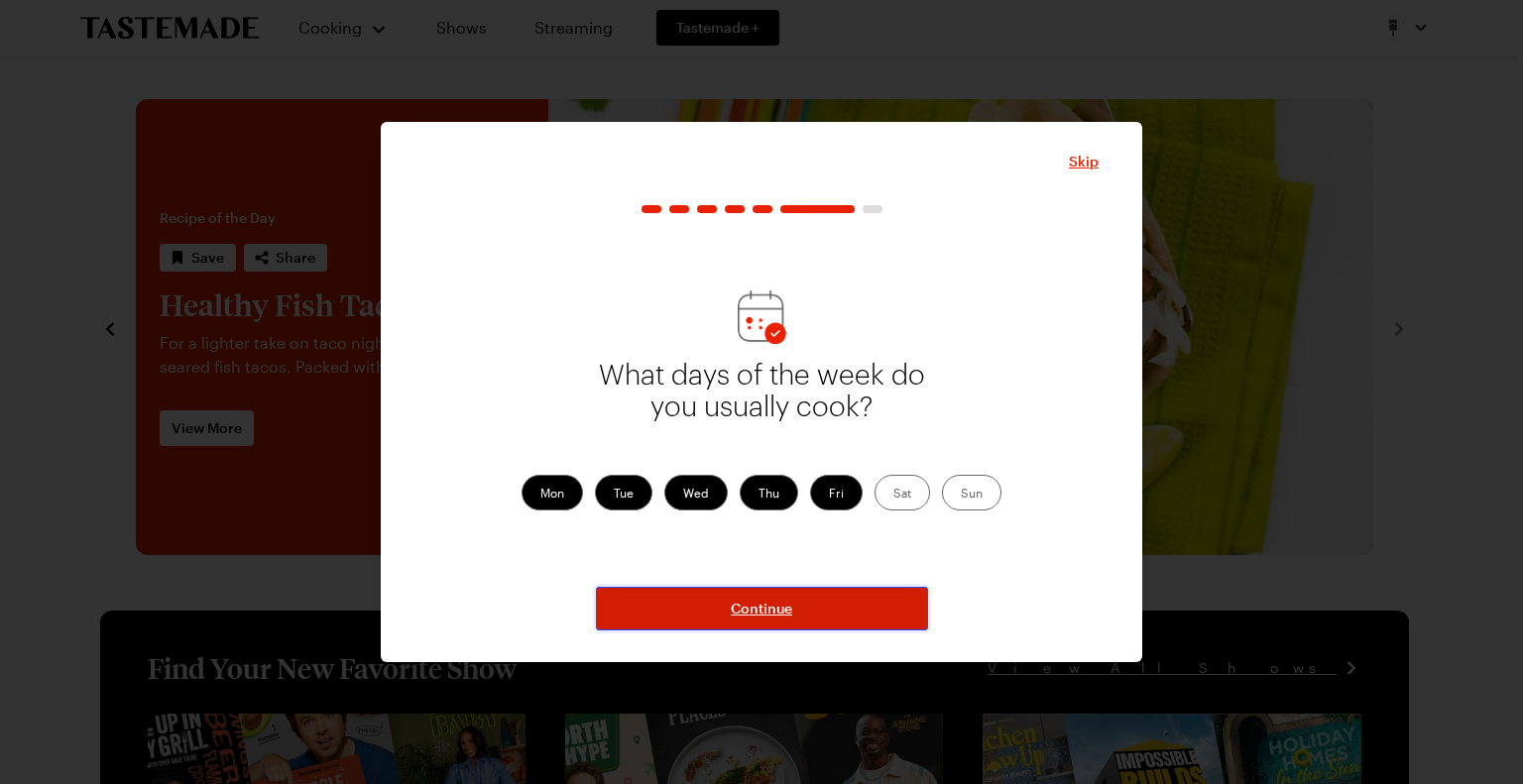 click on "Continue" at bounding box center [762, 609] 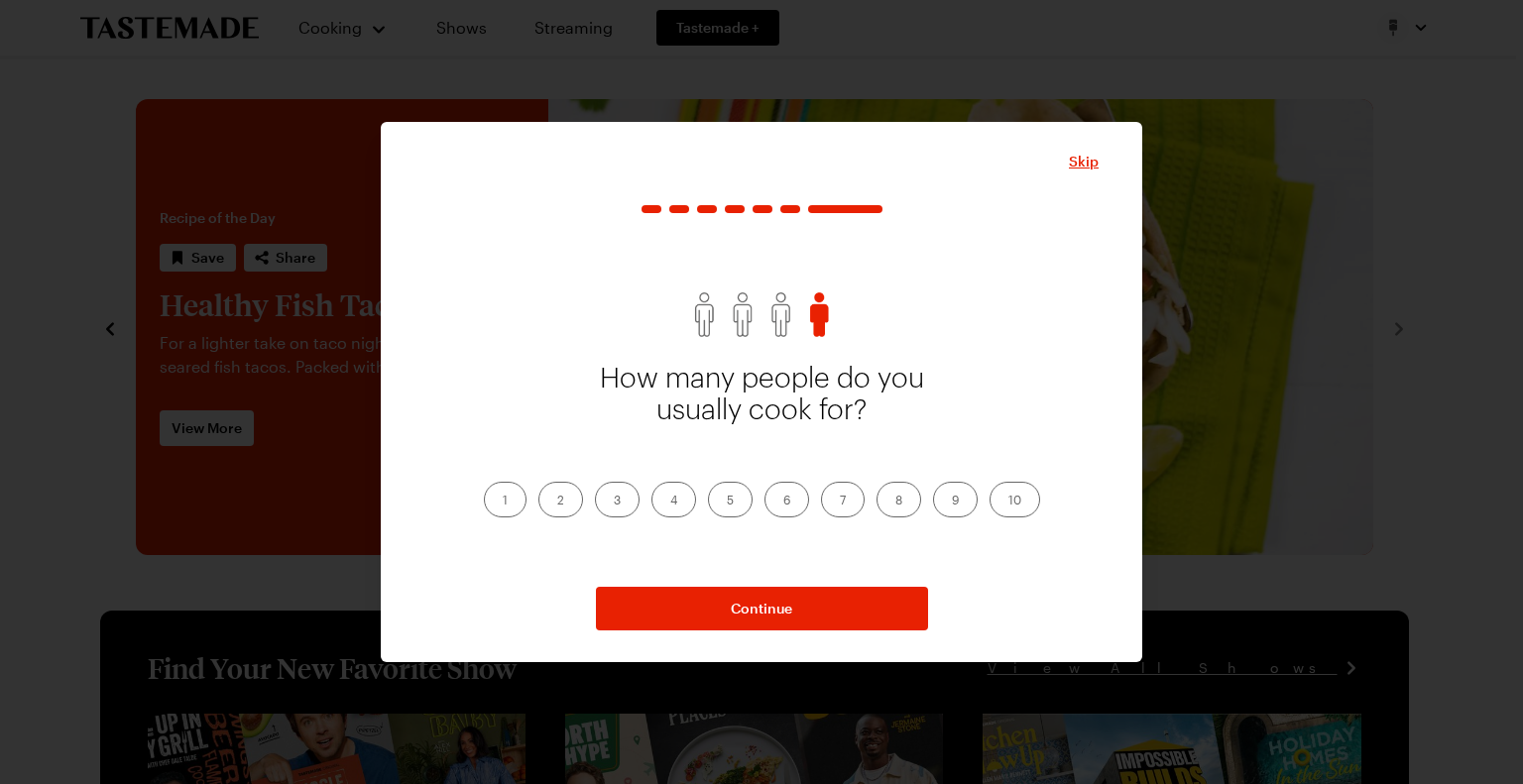 click on "2" at bounding box center [560, 500] 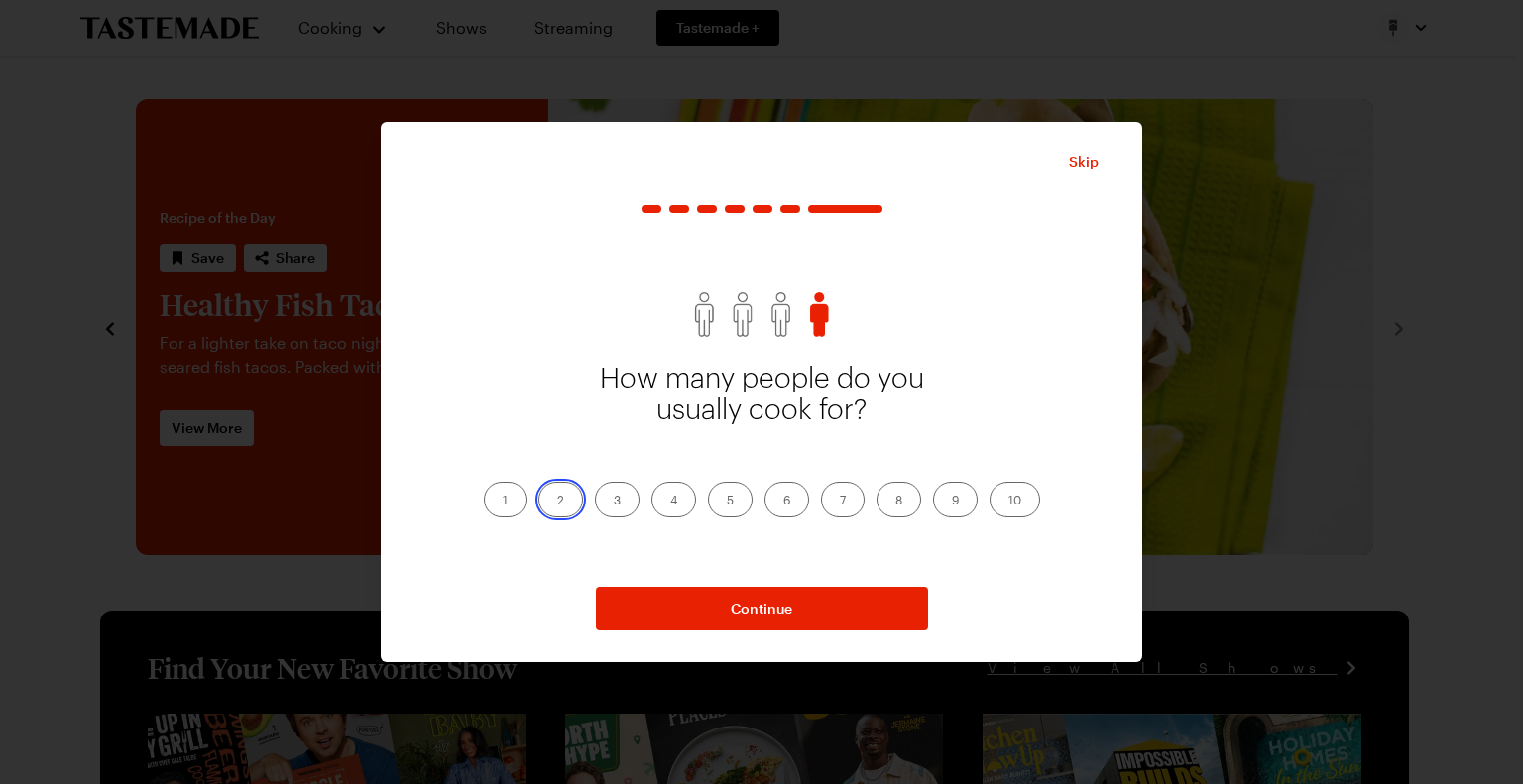 click on "2" at bounding box center (557, 502) 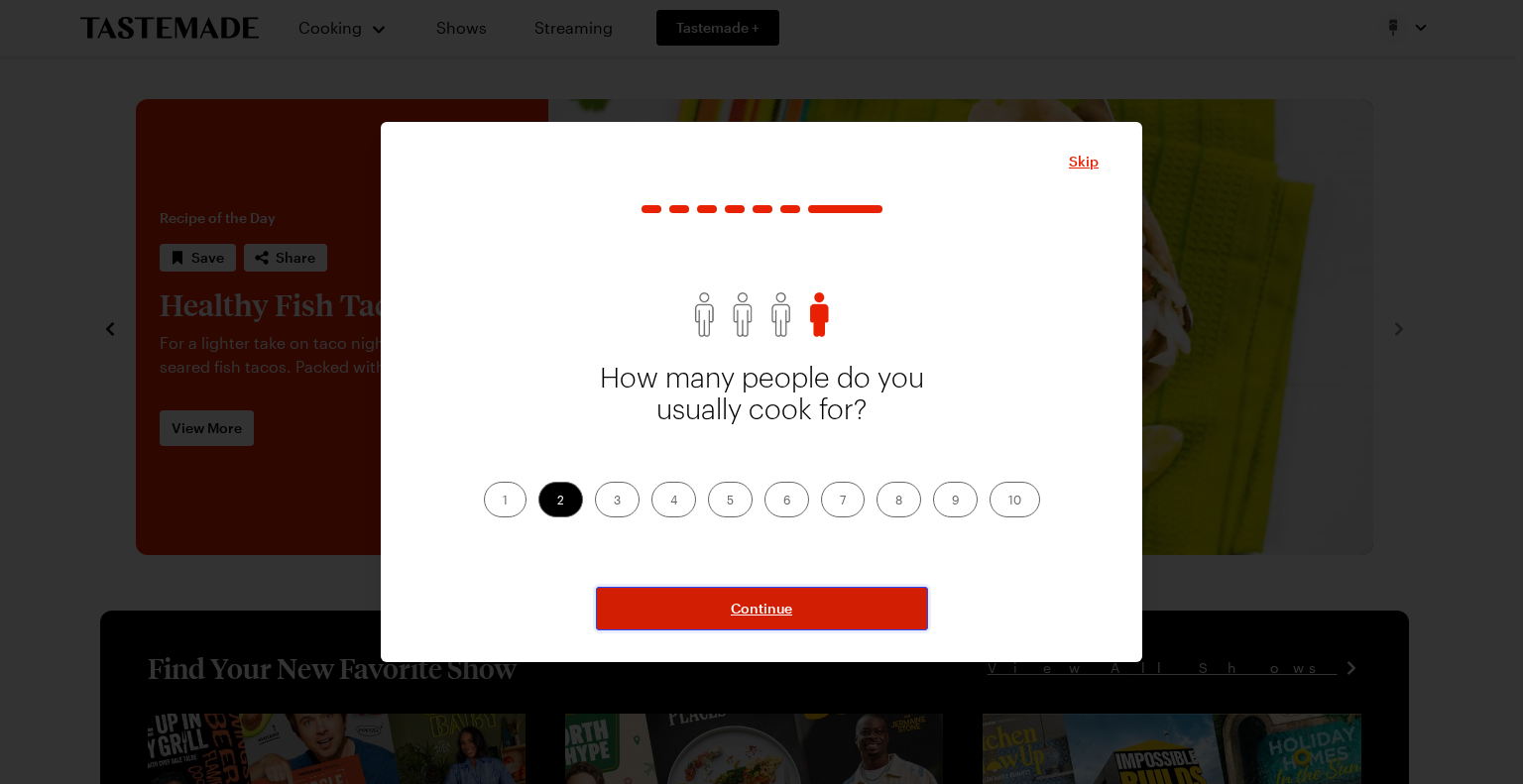 click on "Continue" at bounding box center (762, 609) 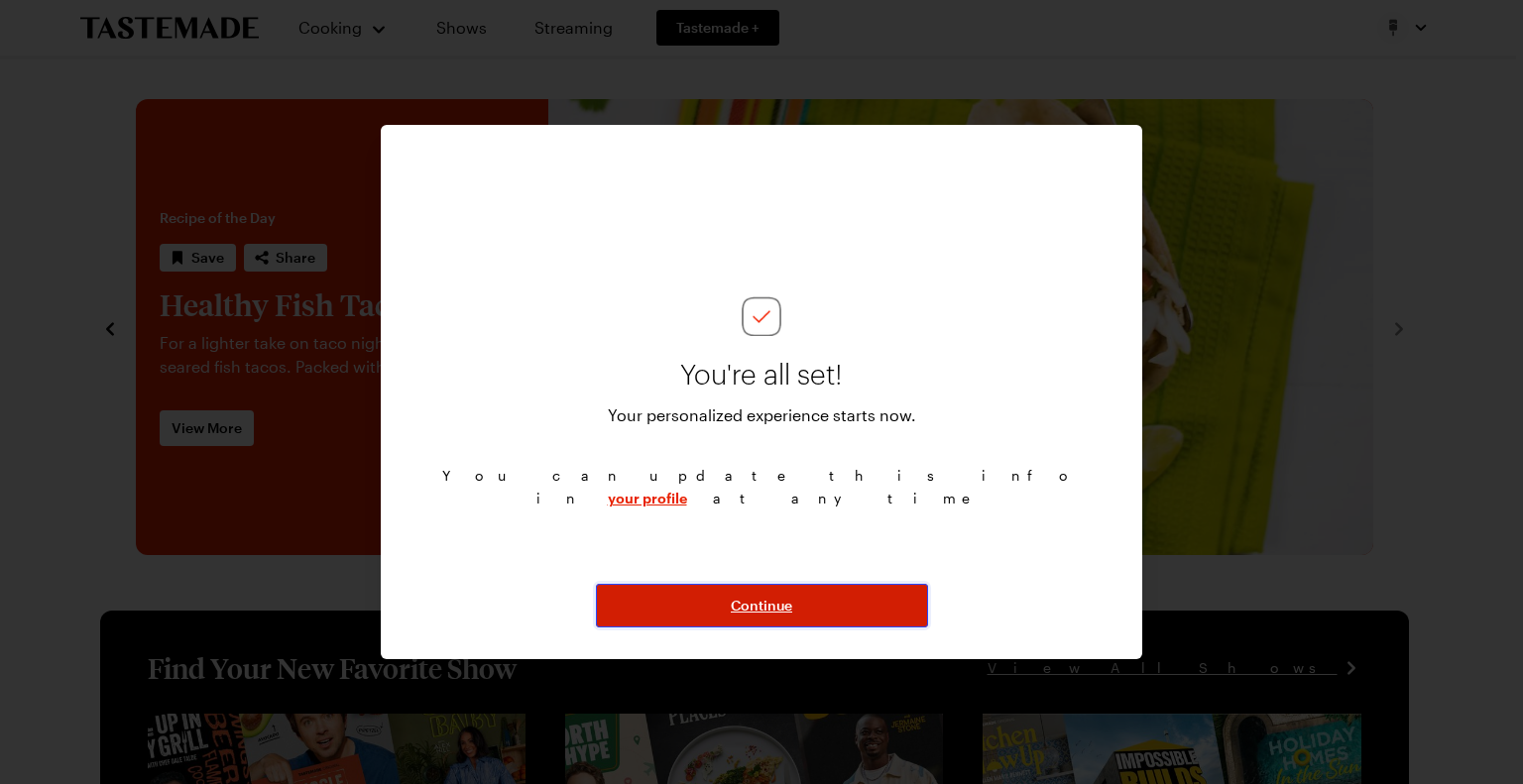 click on "Continue" at bounding box center (762, 606) 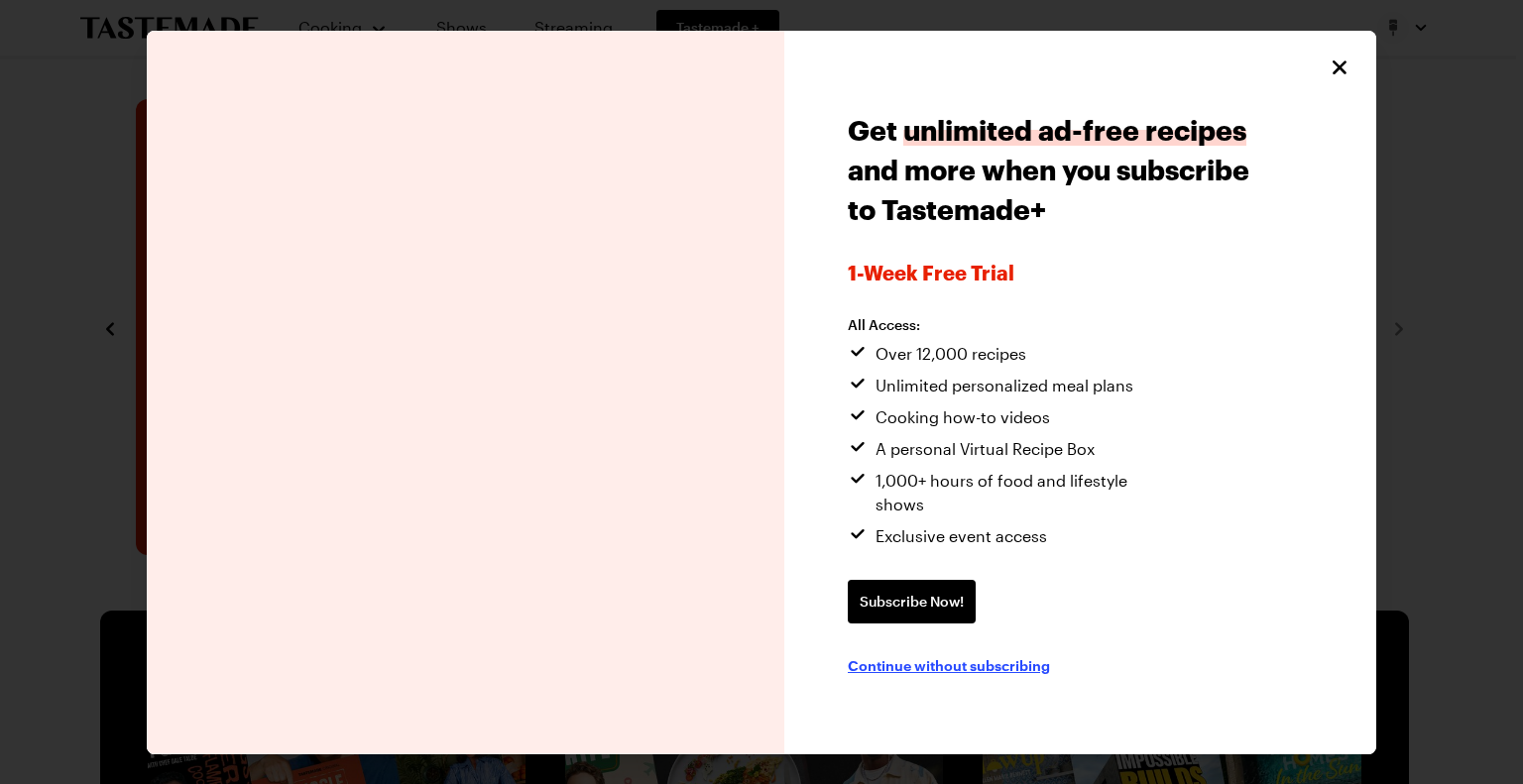 click on "Continue without subscribing" at bounding box center (949, 665) 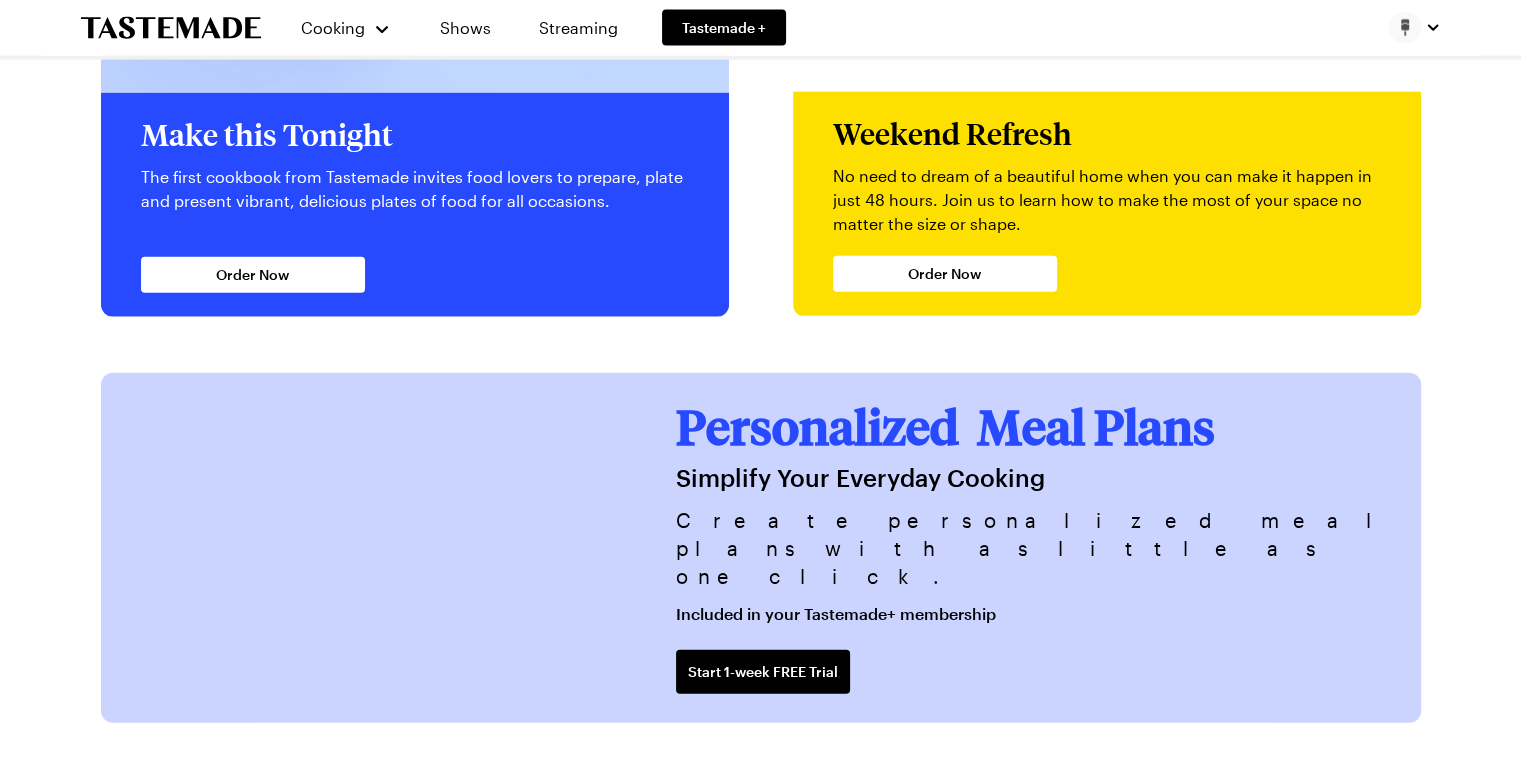 scroll, scrollTop: 4842, scrollLeft: 0, axis: vertical 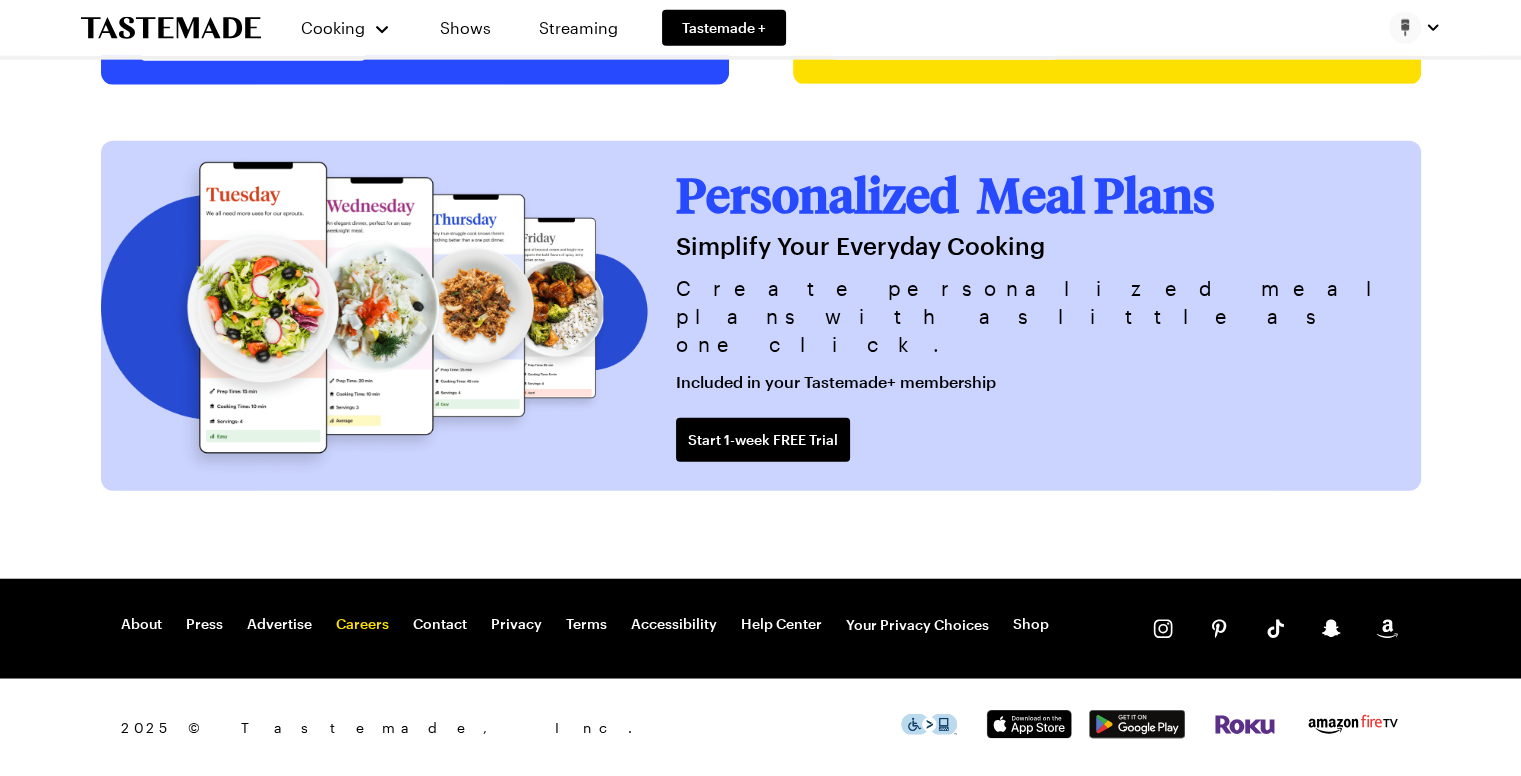 click on "Careers" at bounding box center [362, 625] 